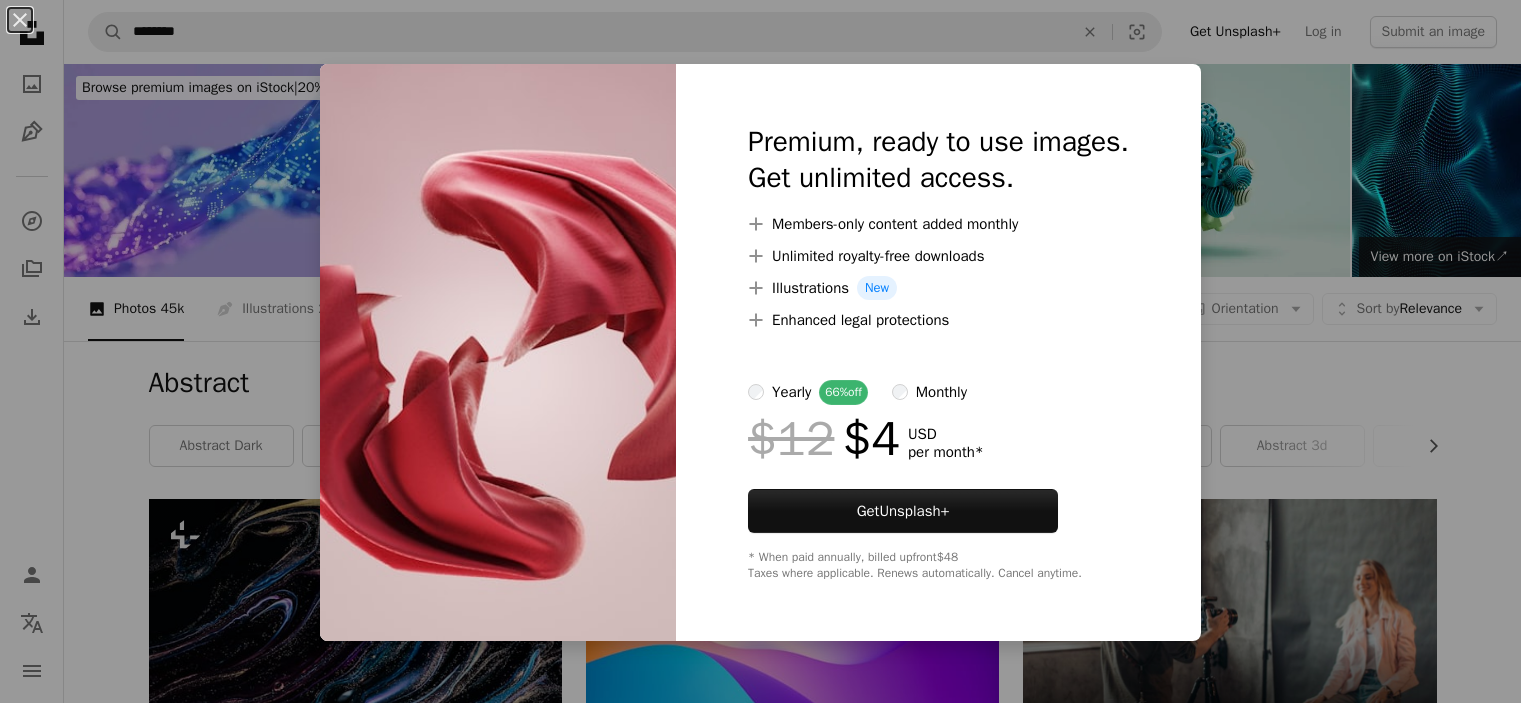 scroll, scrollTop: 2856, scrollLeft: 0, axis: vertical 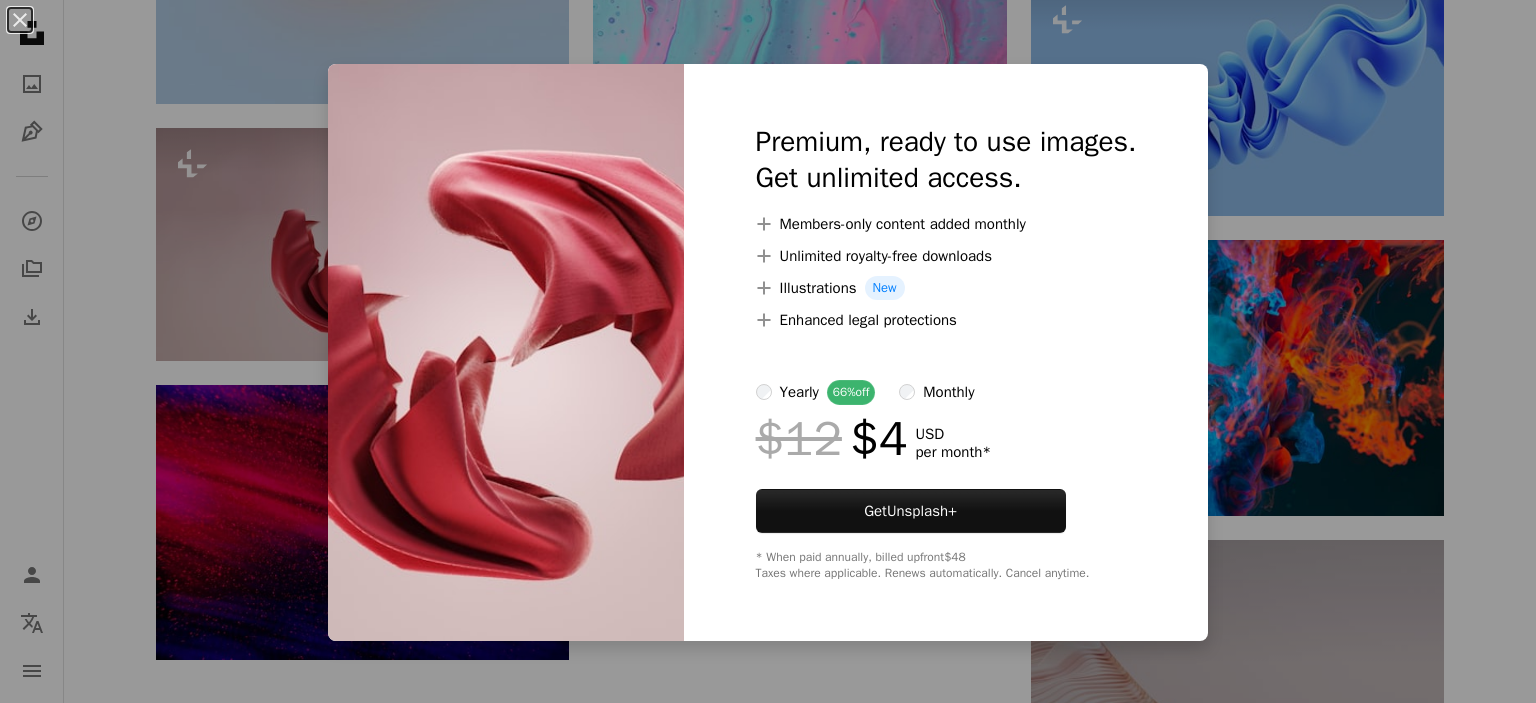 click on "An X shape Premium, ready to use images. Get unlimited access. A plus sign Members-only content added monthly A plus sign Unlimited royalty-free downloads A plus sign Illustrations  New A plus sign Enhanced legal protections yearly 66%  off monthly $12   $4 USD per month * Get  Unsplash+ * When paid annually, billed upfront  $48 Taxes where applicable. Renews automatically. Cancel anytime." at bounding box center [768, 351] 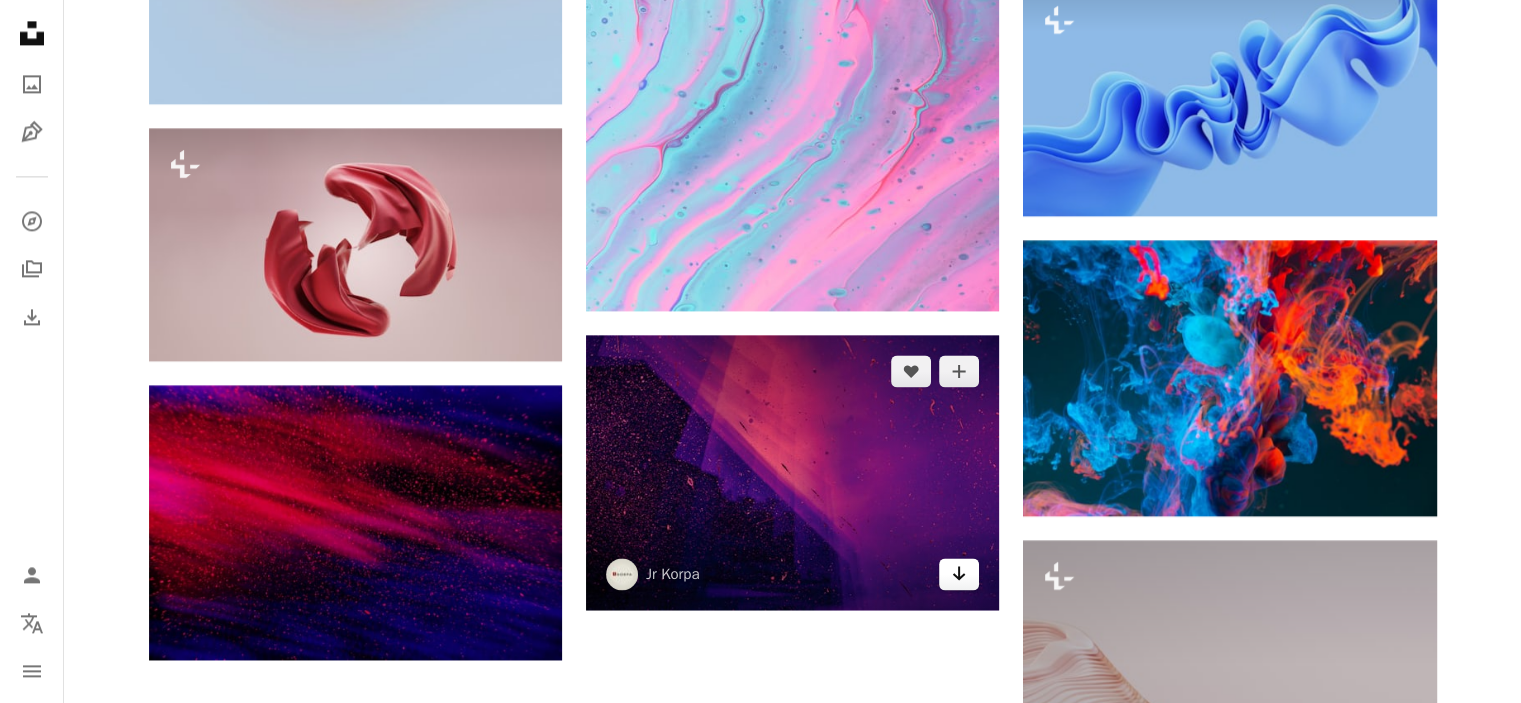 click on "Arrow pointing down" at bounding box center (959, 574) 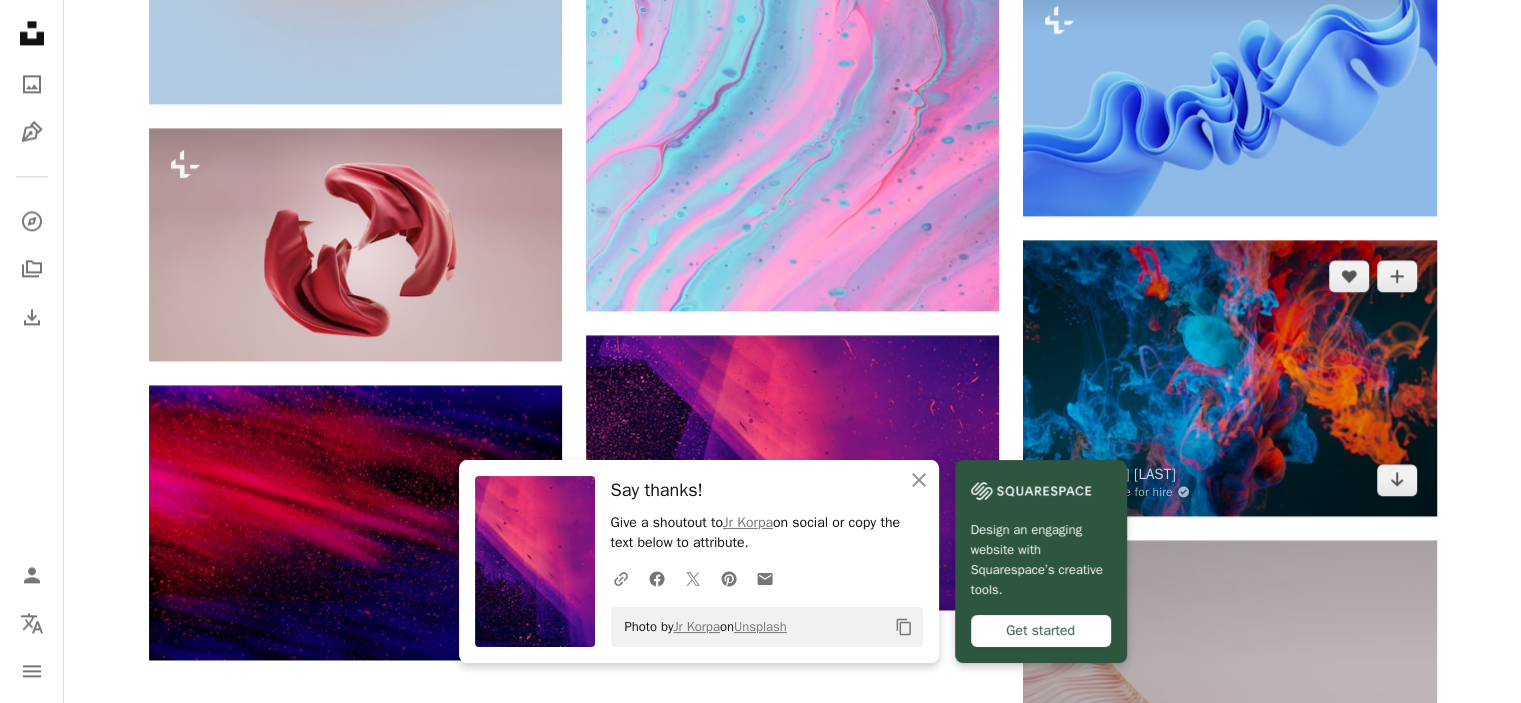 scroll, scrollTop: 3024, scrollLeft: 0, axis: vertical 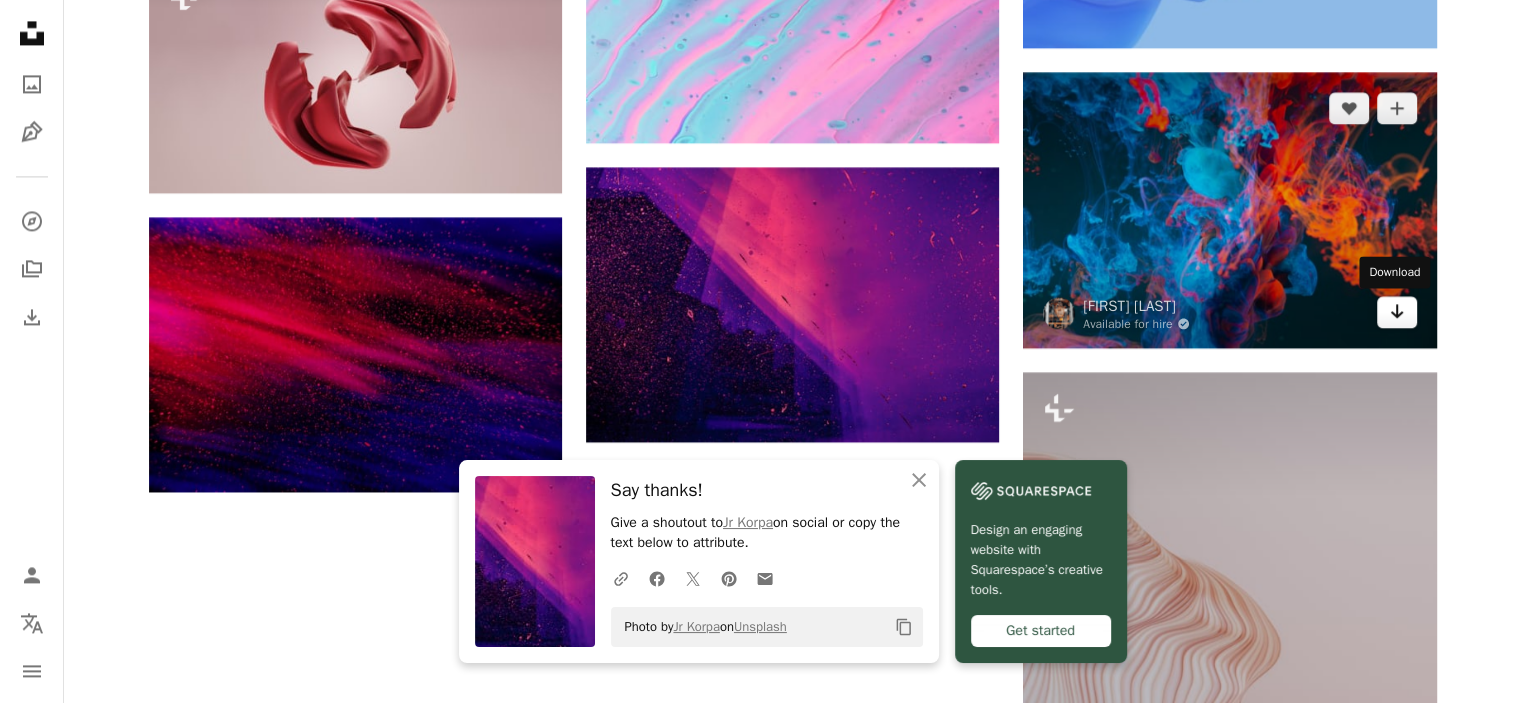 click on "Arrow pointing down" 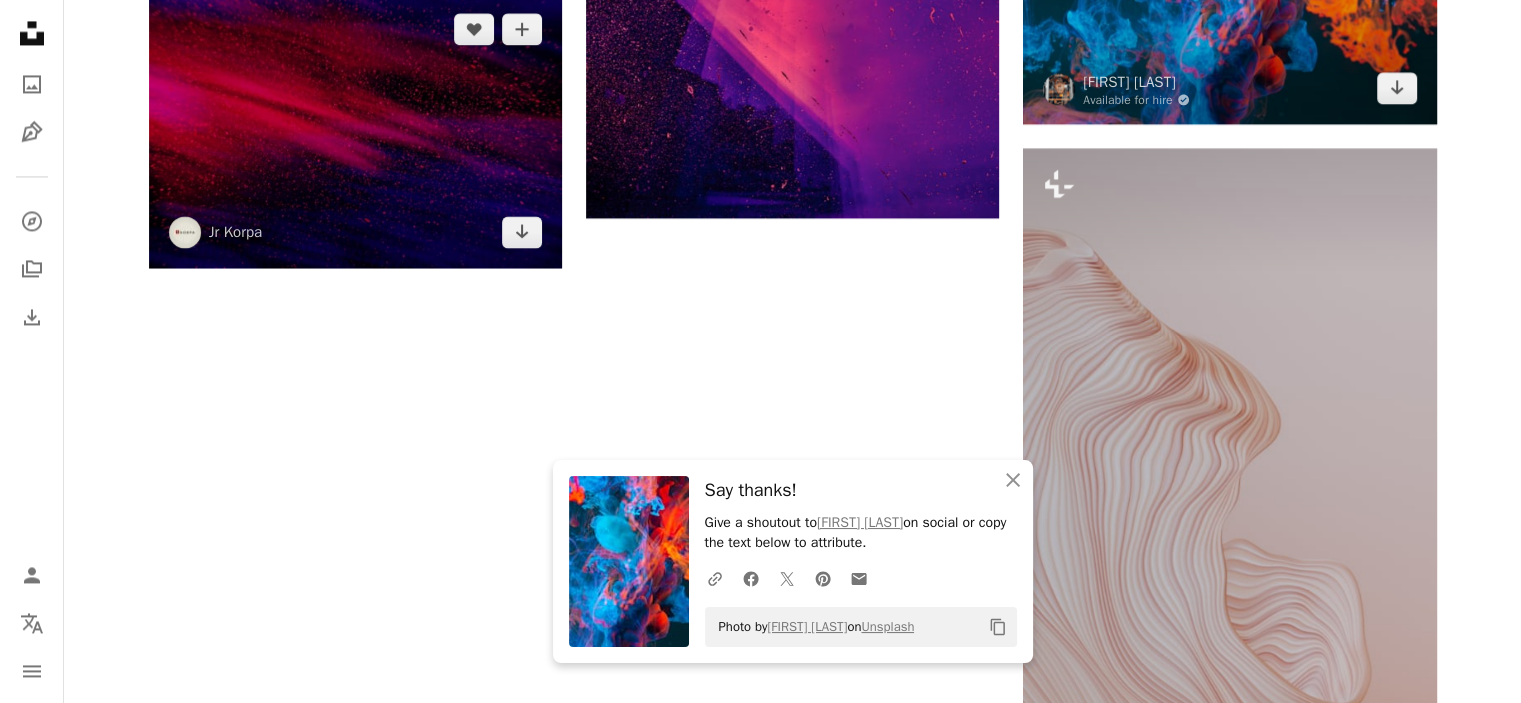 scroll, scrollTop: 3252, scrollLeft: 0, axis: vertical 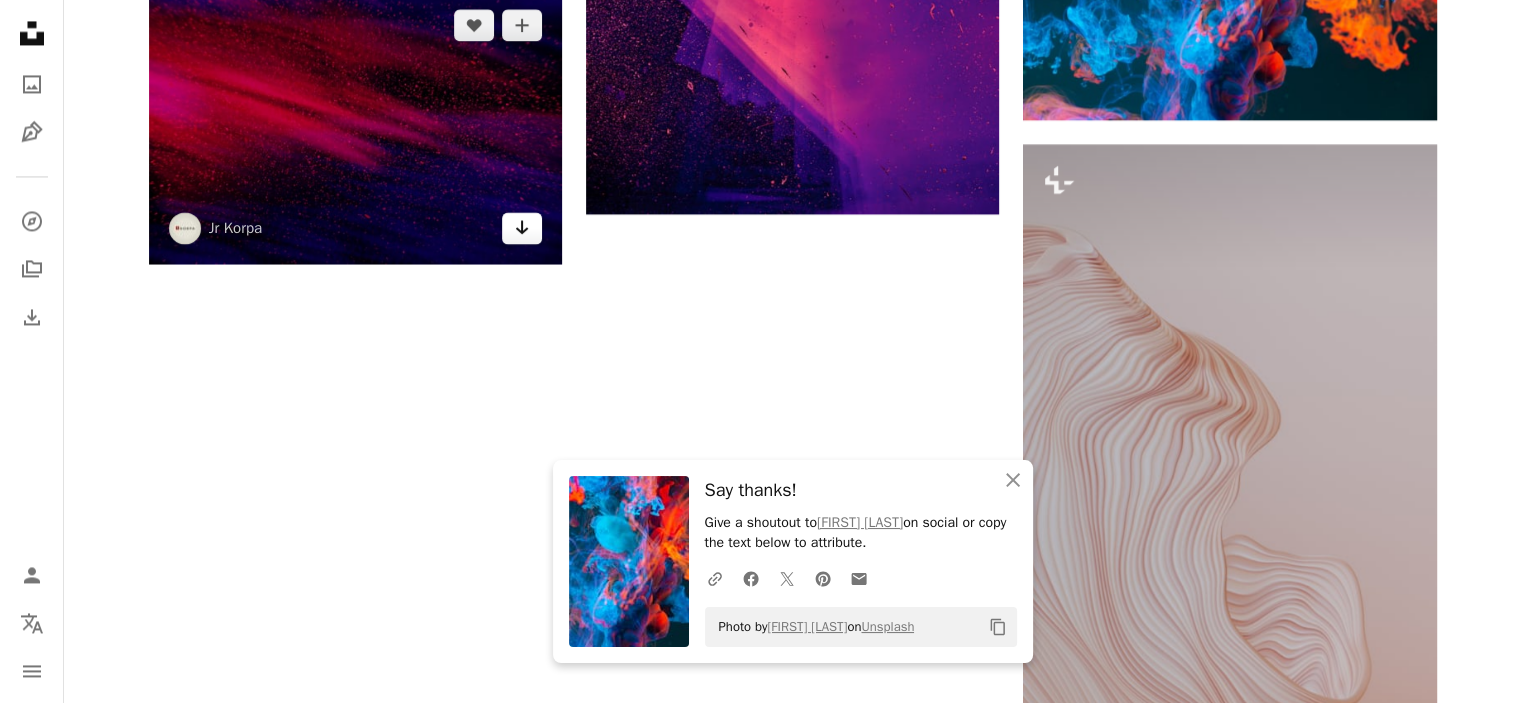 click 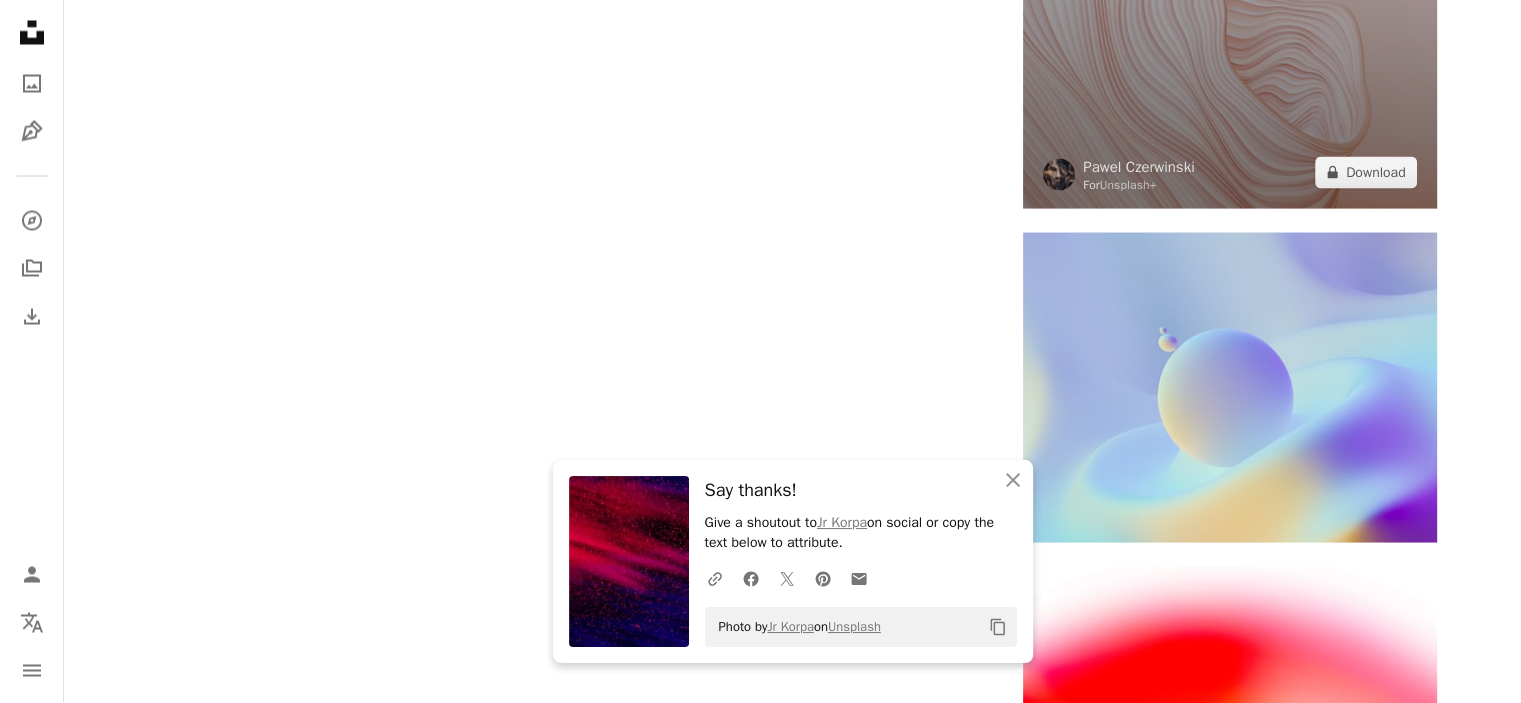 scroll, scrollTop: 3812, scrollLeft: 0, axis: vertical 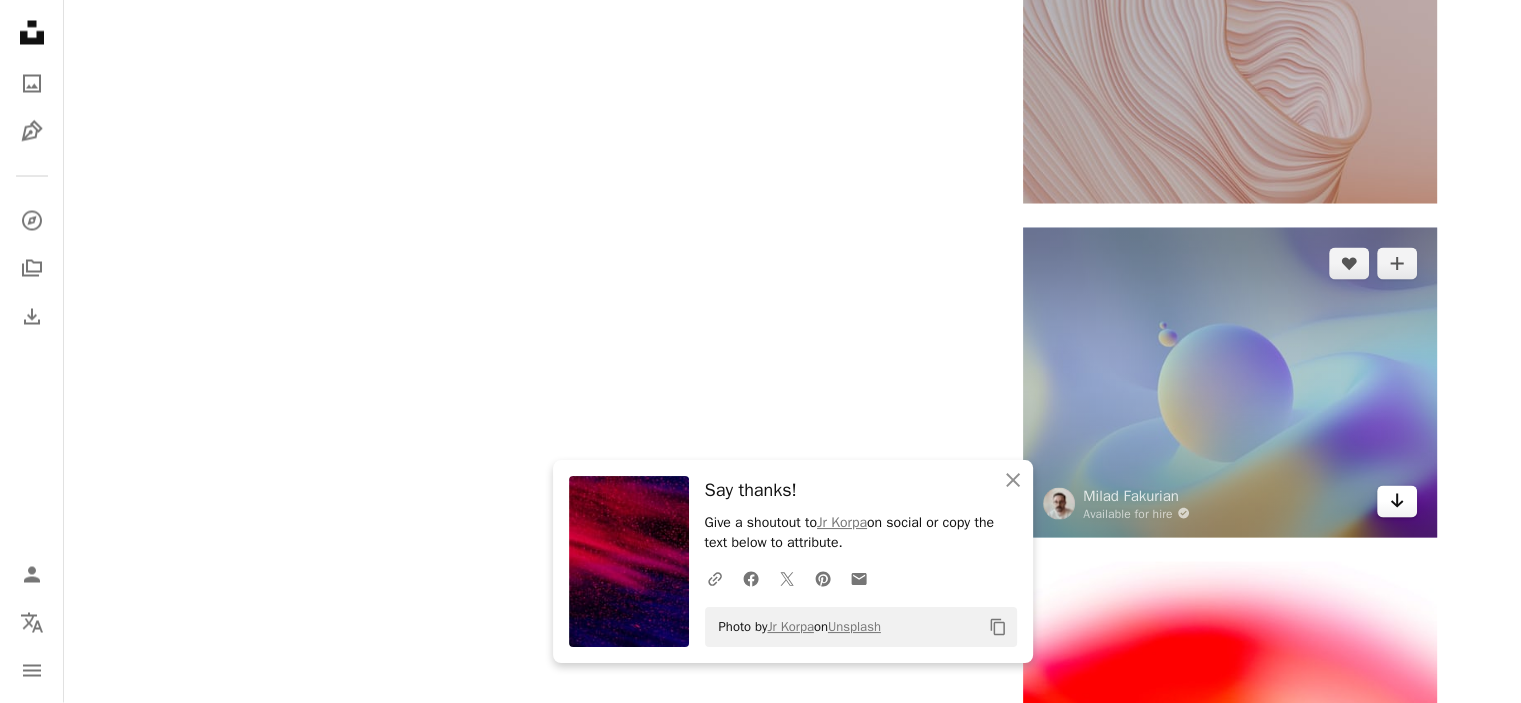 click on "Arrow pointing down" 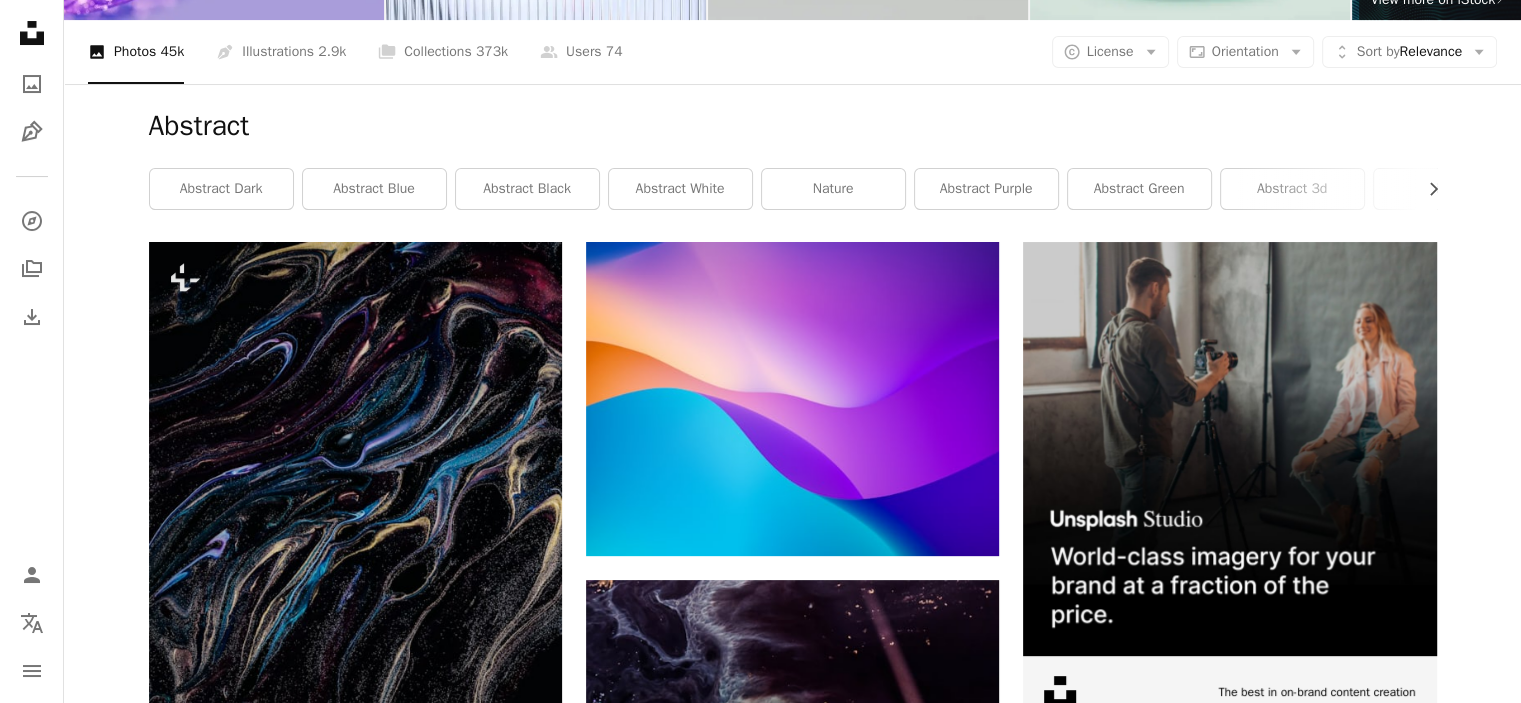 scroll, scrollTop: 0, scrollLeft: 0, axis: both 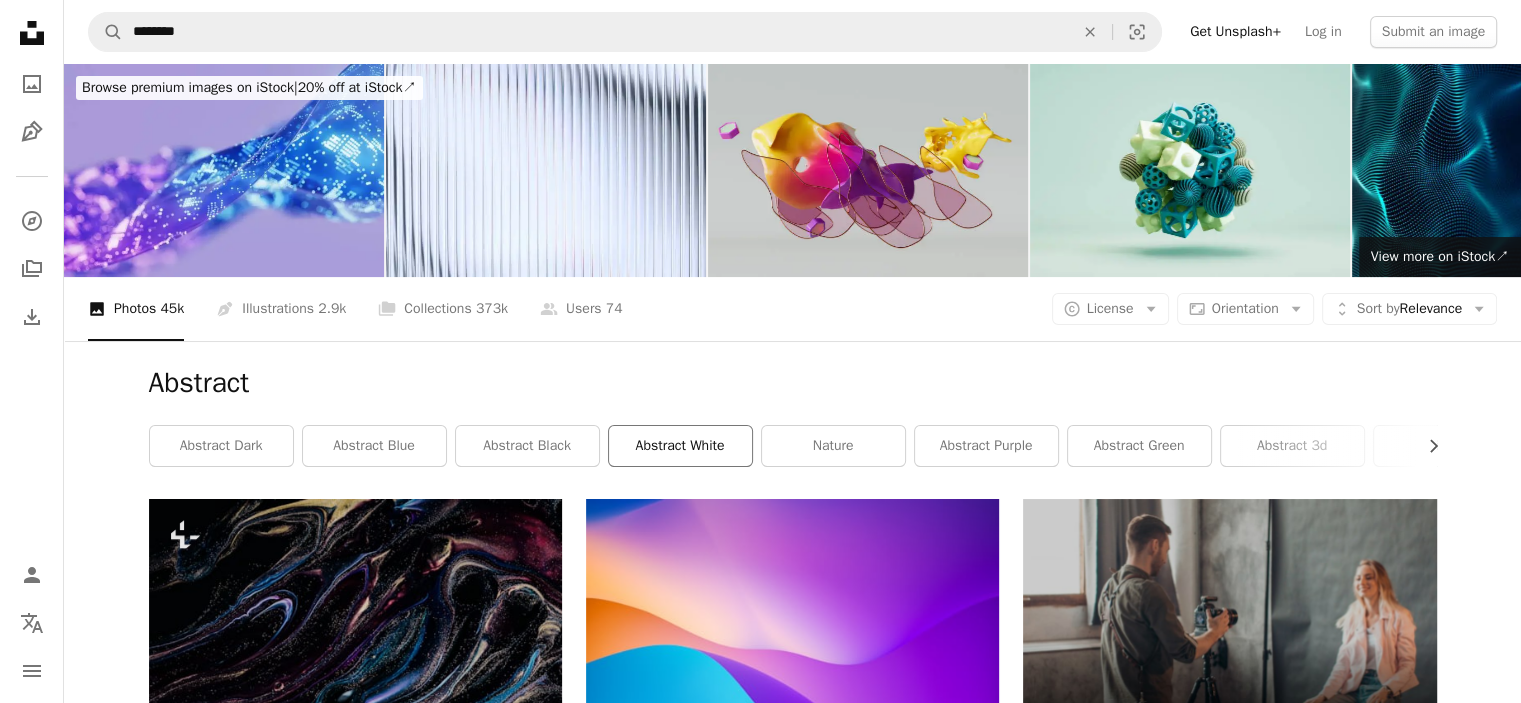 click on "abstract white" at bounding box center [680, 446] 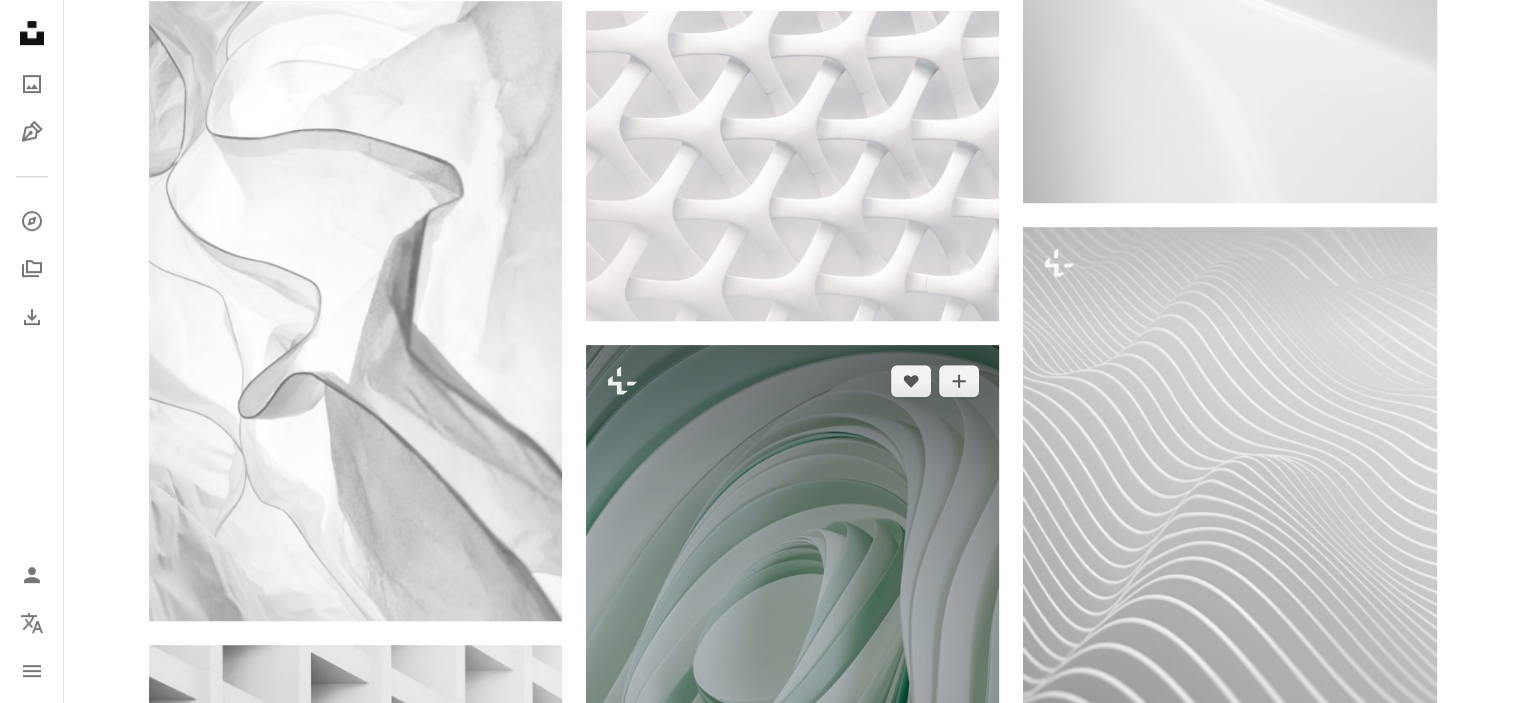 scroll, scrollTop: 1528, scrollLeft: 0, axis: vertical 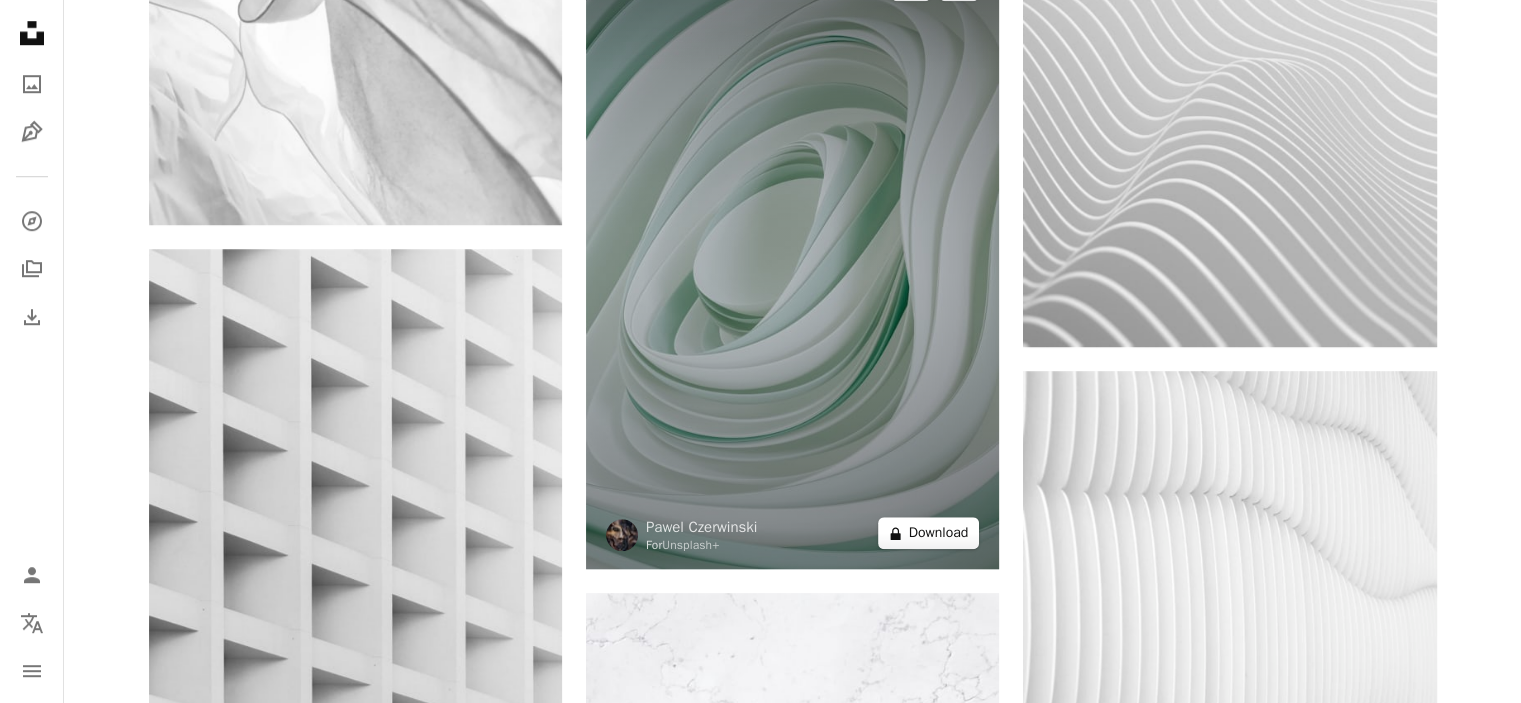 click on "A lock Download" at bounding box center (929, 533) 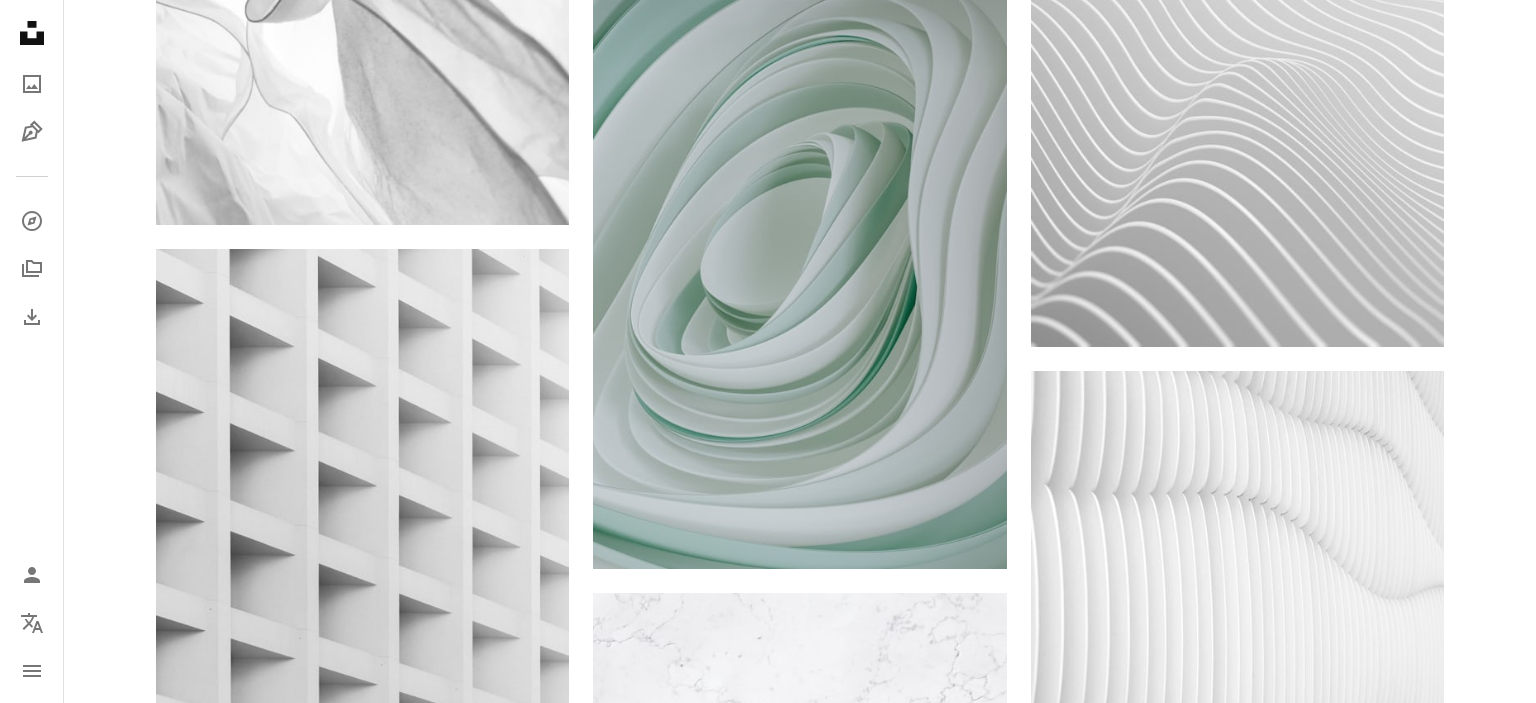 click on "An X shape Premium, ready to use images. Get unlimited access. A plus sign Members-only content added monthly A plus sign Unlimited royalty-free downloads A plus sign Illustrations  New A plus sign Enhanced legal protections yearly 66%  off monthly $12   $4 USD per month * Get  Unsplash+ * When paid annually, billed upfront  $48 Taxes where applicable. Renews automatically. Cancel anytime." at bounding box center (768, 3921) 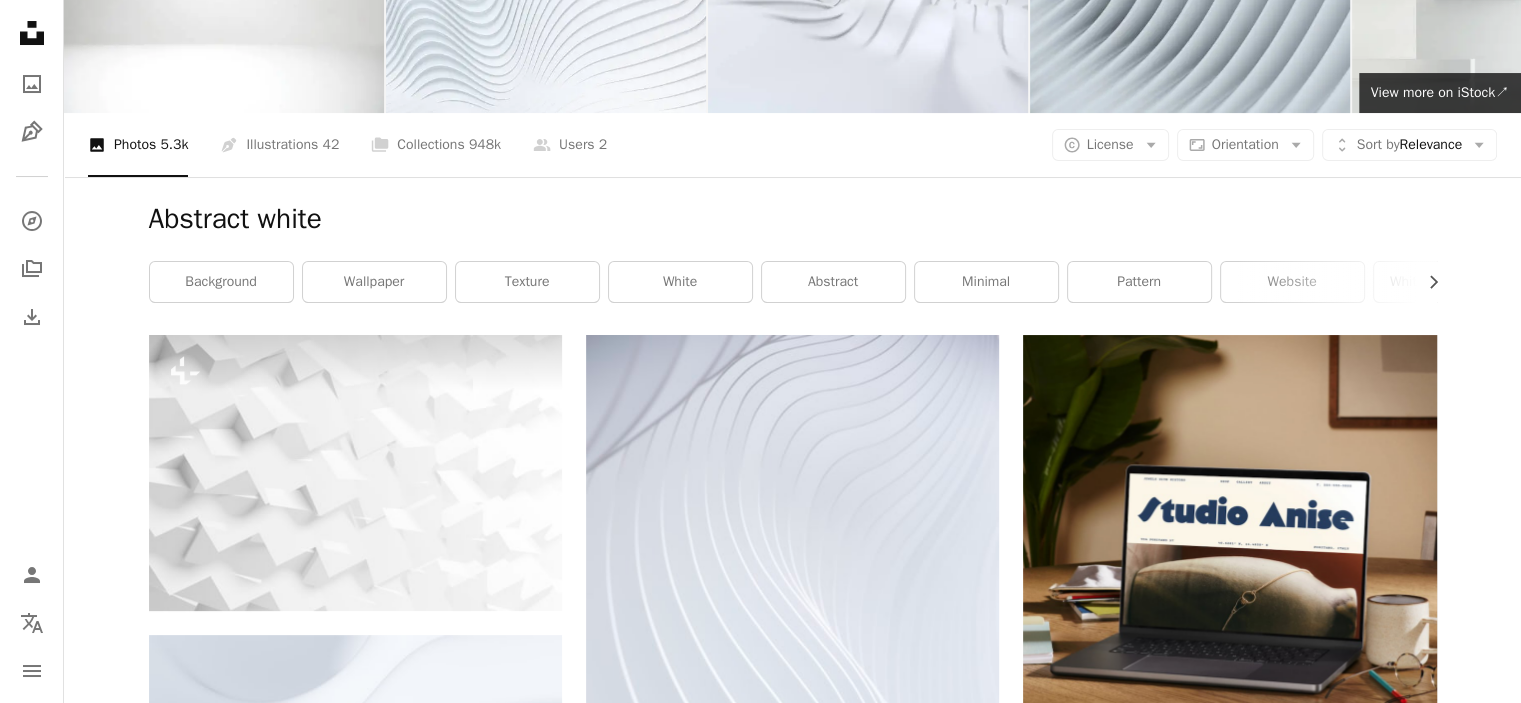 scroll, scrollTop: 96, scrollLeft: 0, axis: vertical 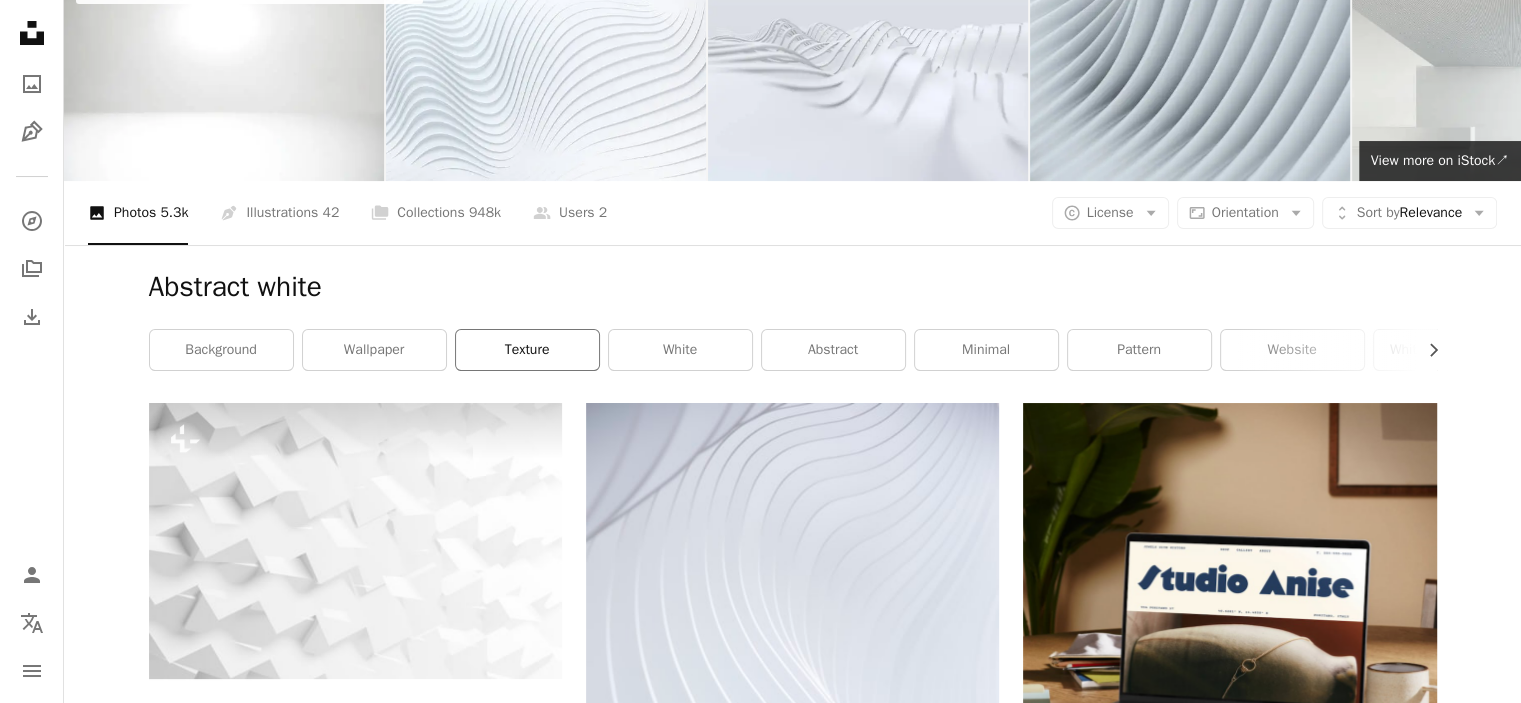 click on "texture" at bounding box center [527, 350] 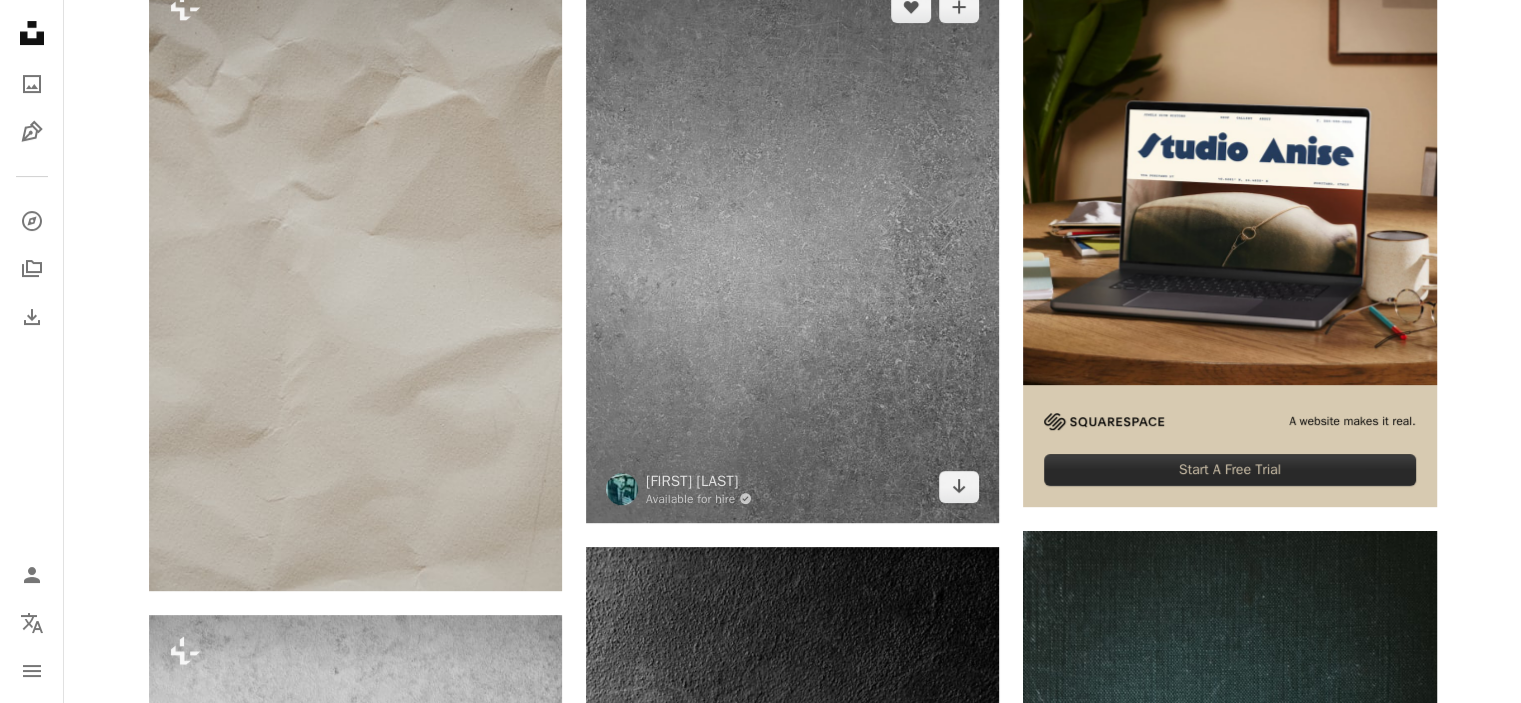 scroll, scrollTop: 1126, scrollLeft: 0, axis: vertical 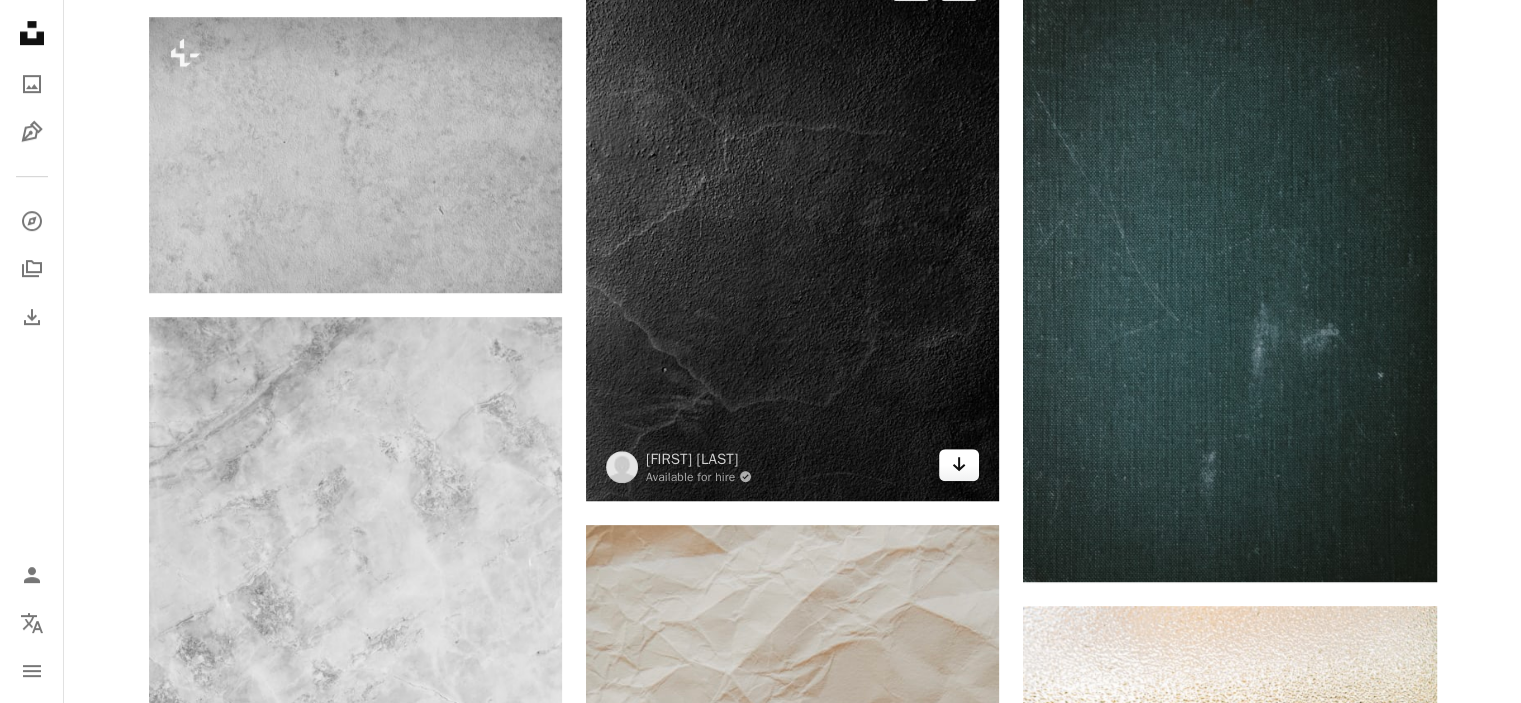 click on "Arrow pointing down" 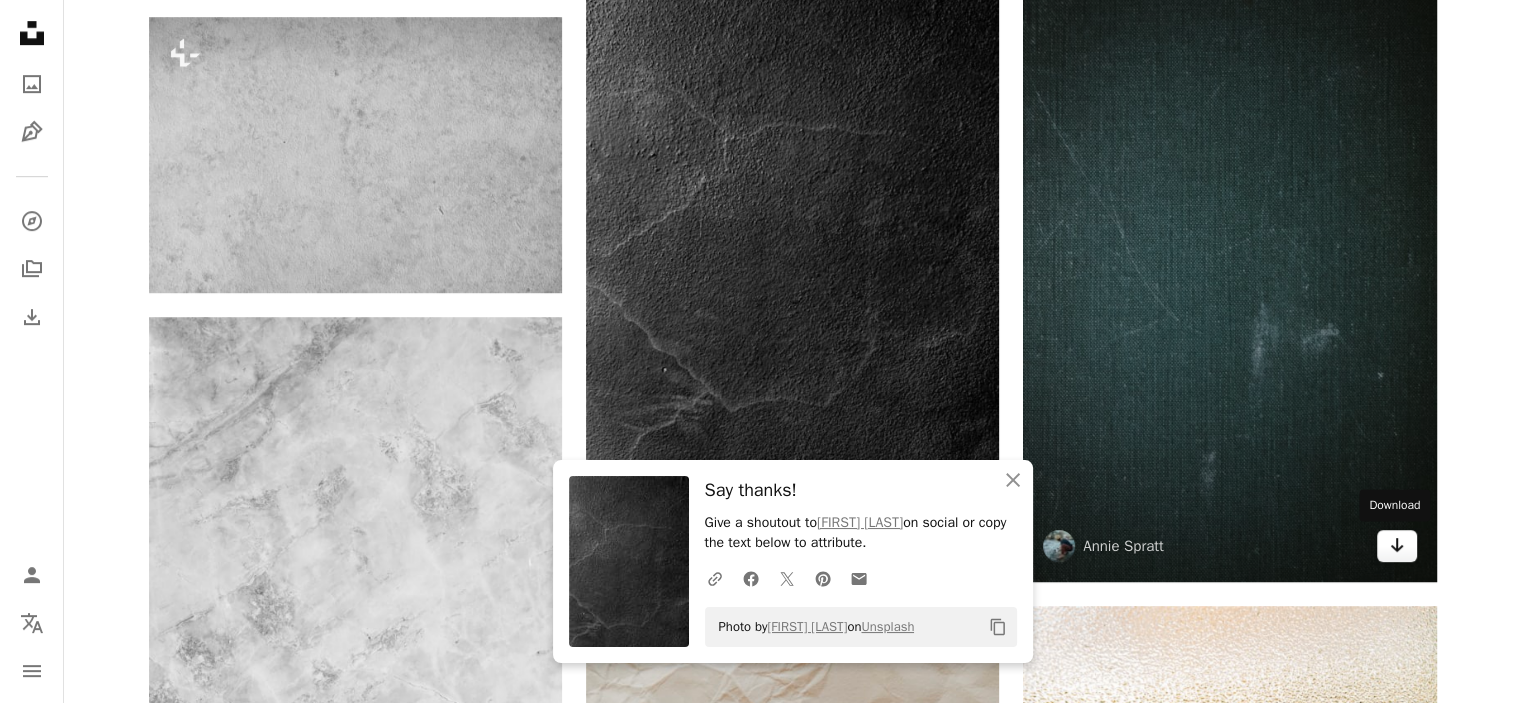click on "Arrow pointing down" at bounding box center [1397, 546] 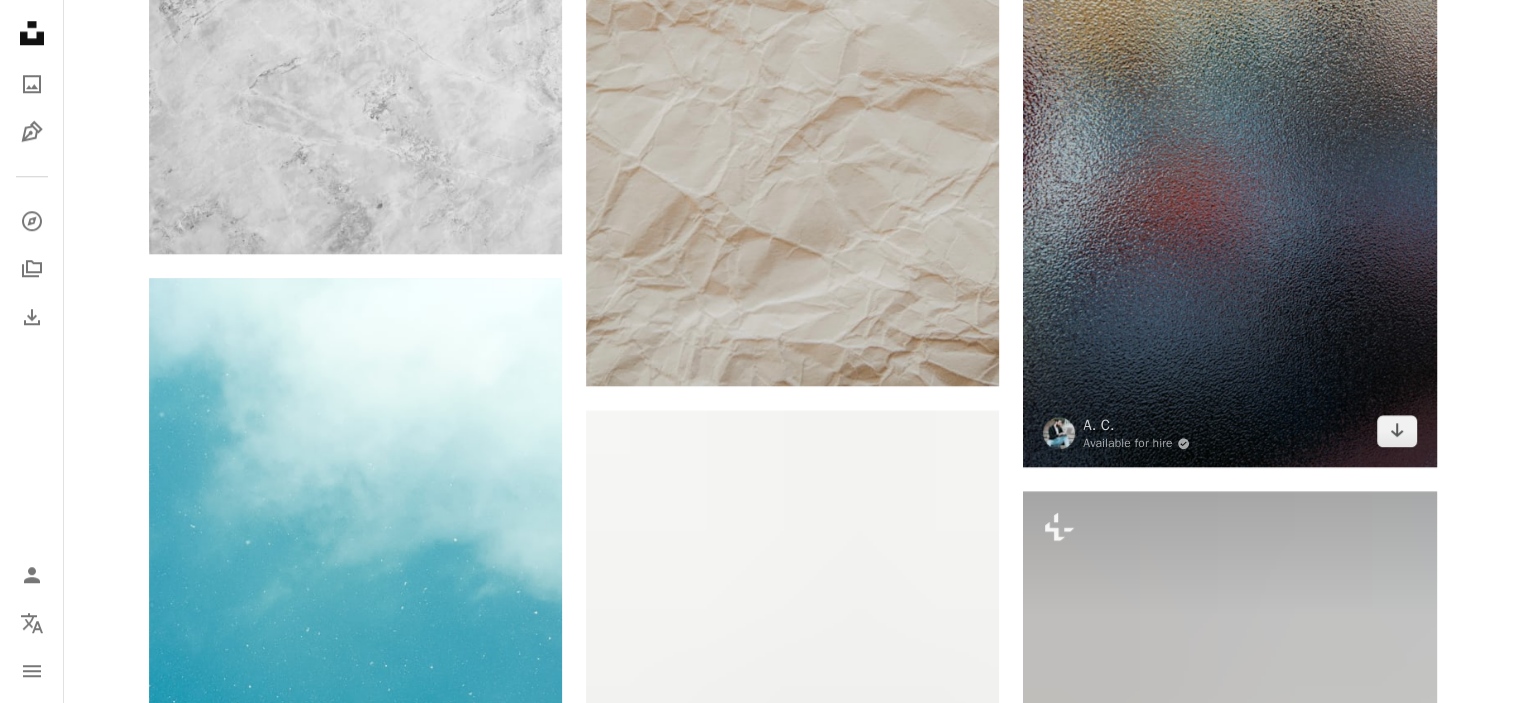 scroll, scrollTop: 1883, scrollLeft: 0, axis: vertical 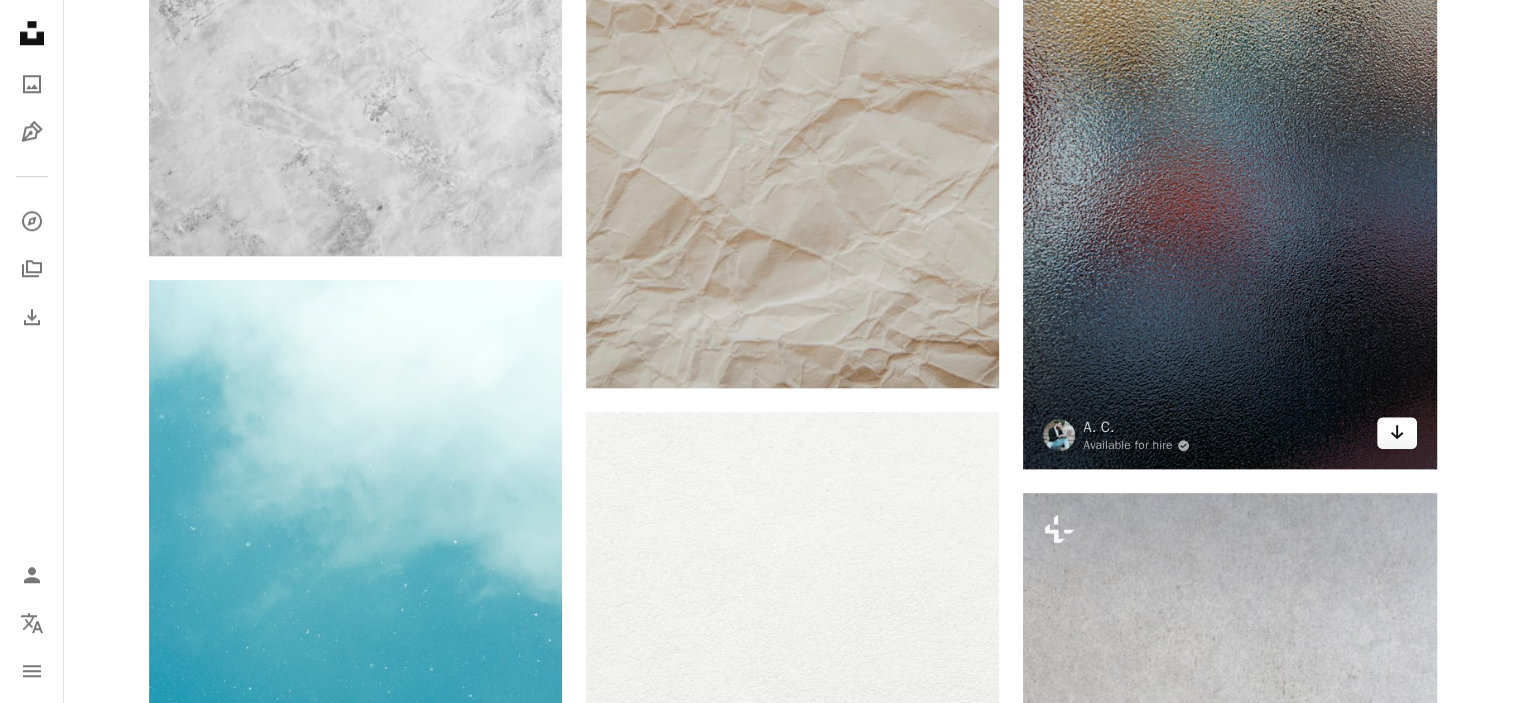 click 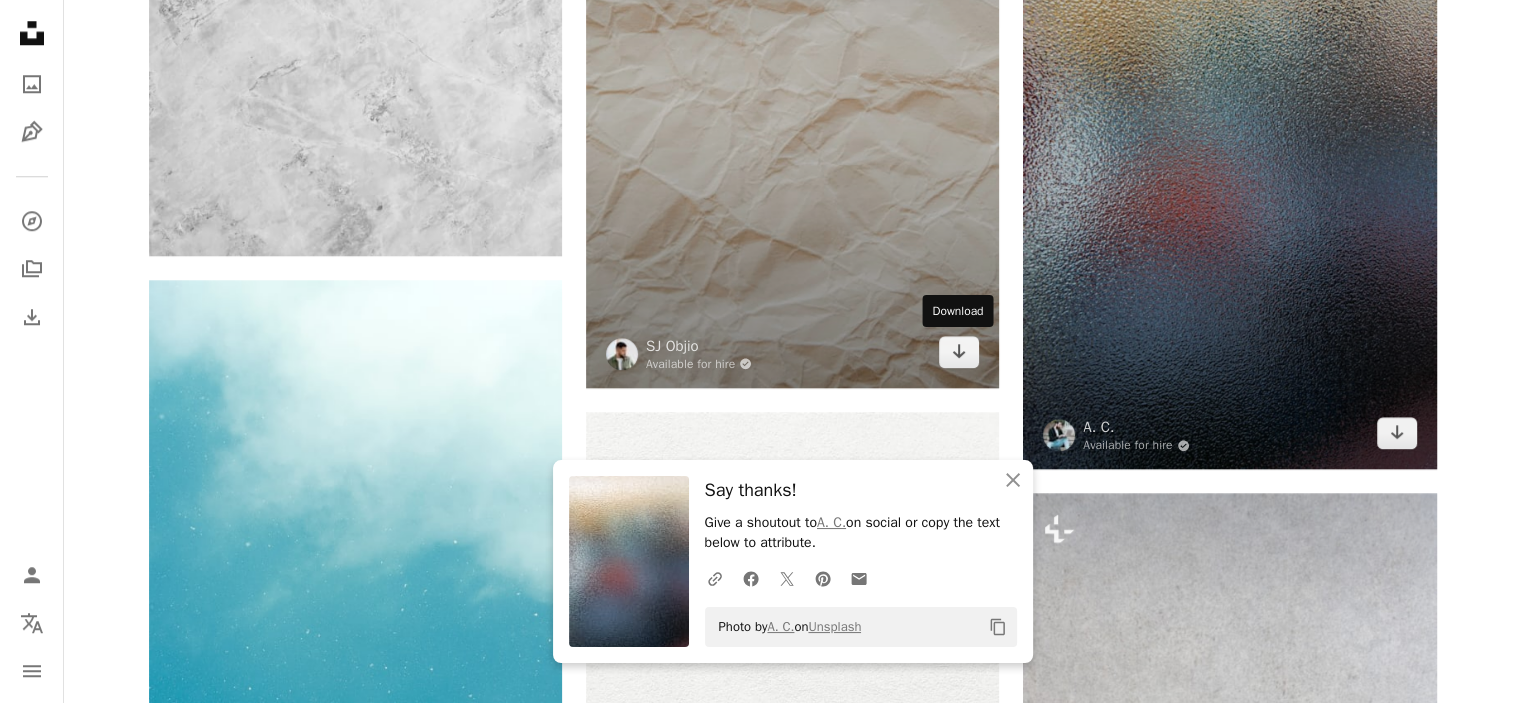 scroll, scrollTop: 1887, scrollLeft: 0, axis: vertical 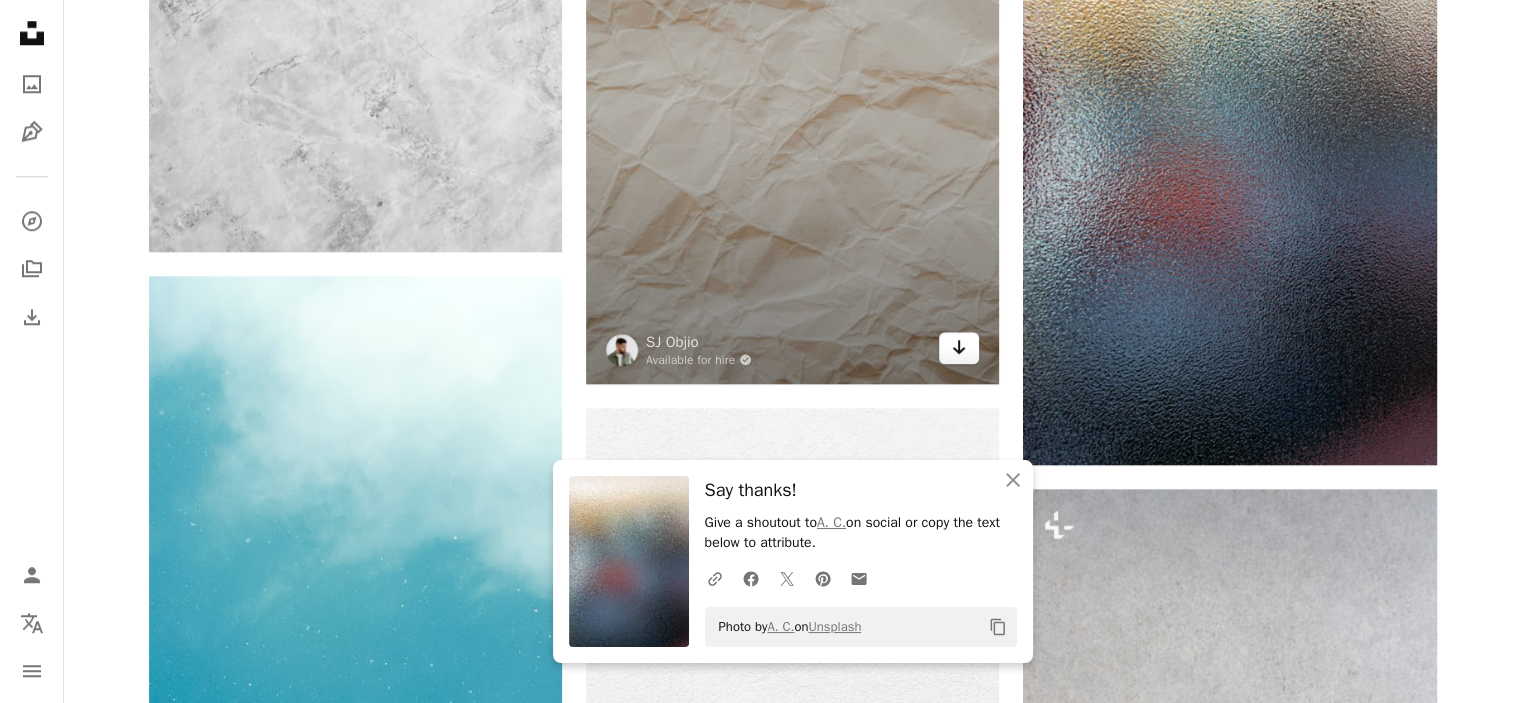 click on "Arrow pointing down" 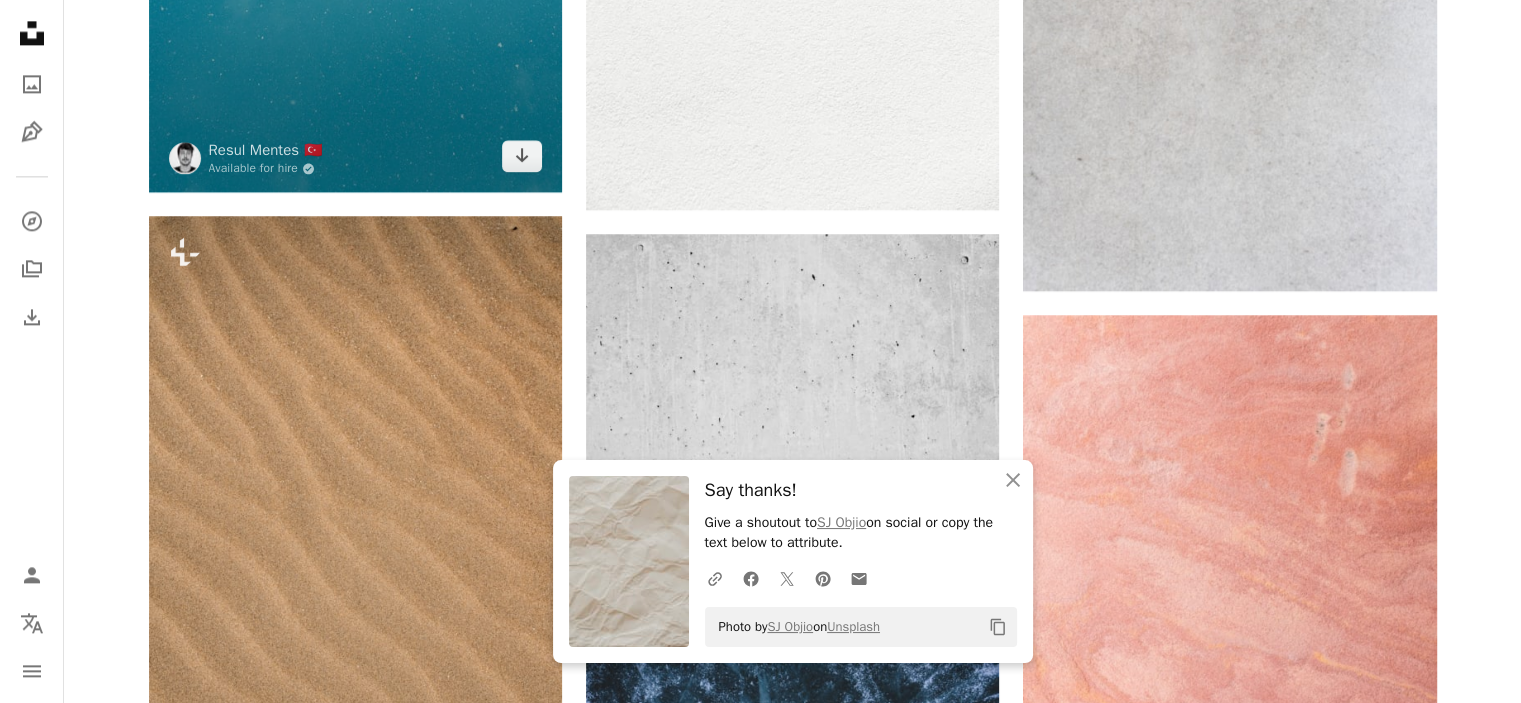 scroll, scrollTop: 2706, scrollLeft: 0, axis: vertical 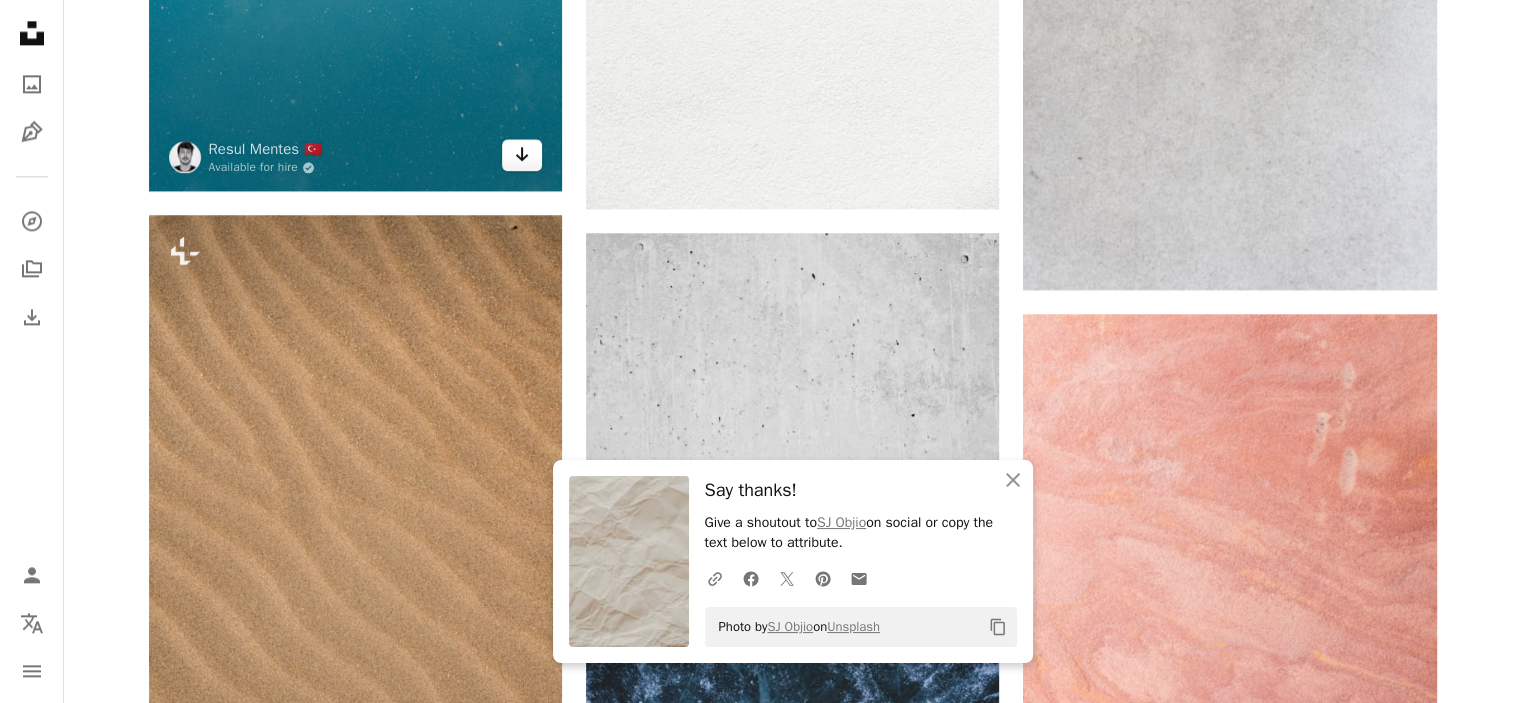 click on "Arrow pointing down" 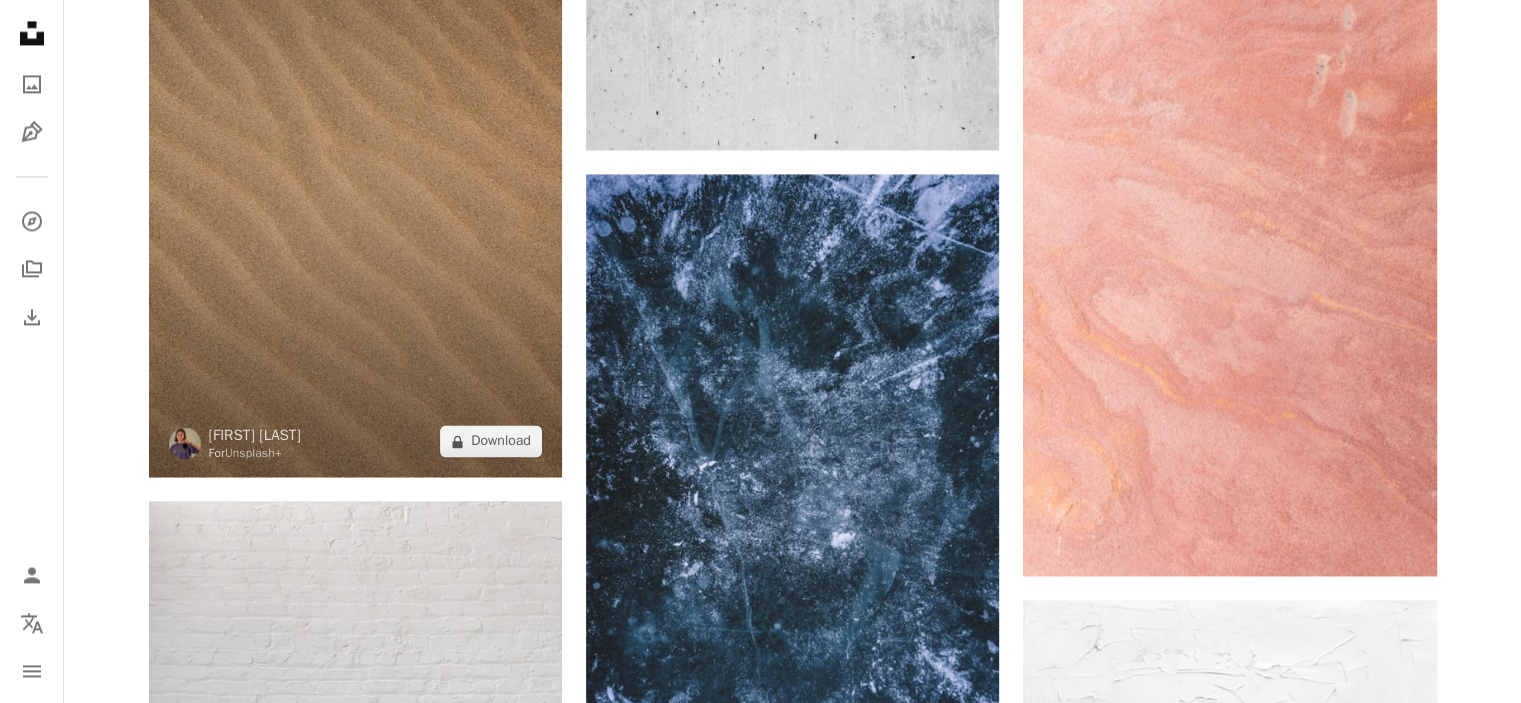 scroll, scrollTop: 3082, scrollLeft: 0, axis: vertical 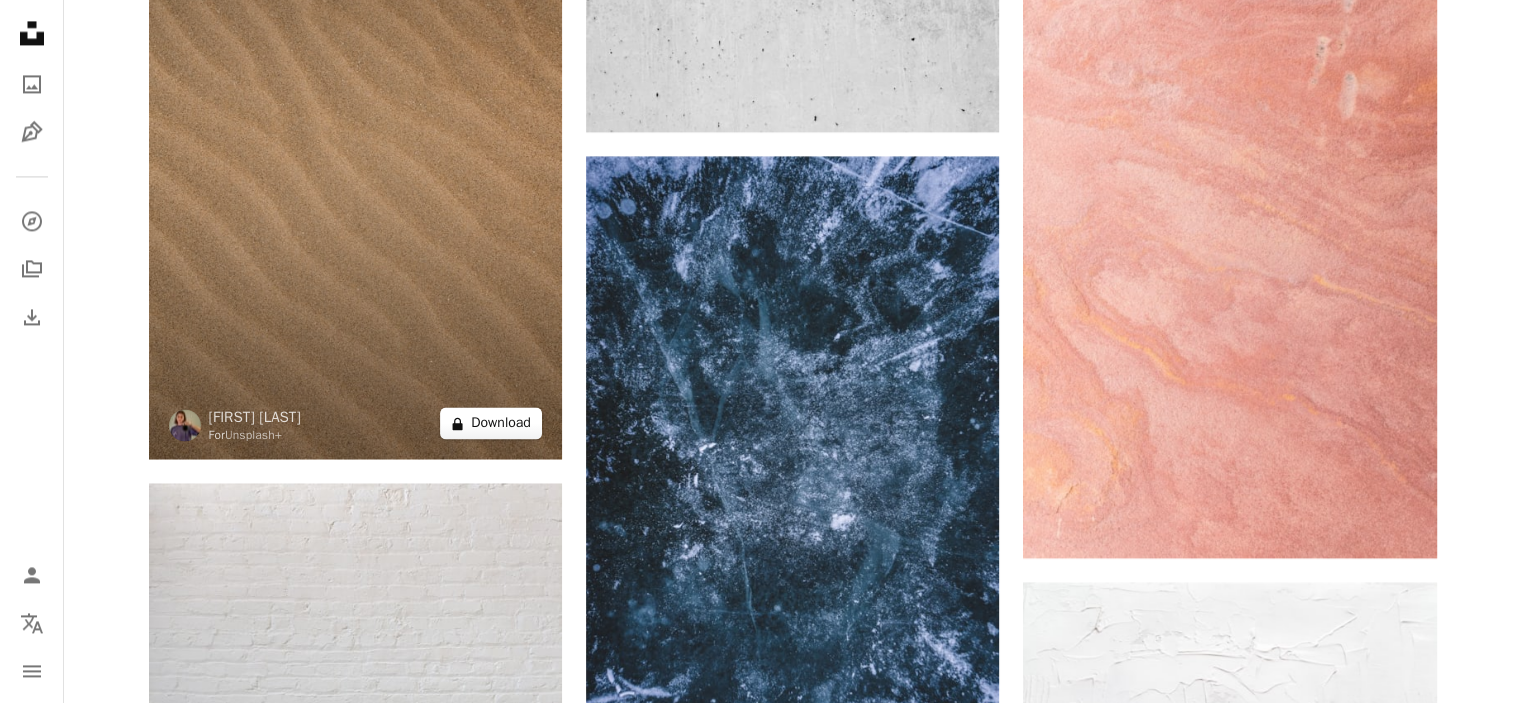 click on "A lock Download" at bounding box center [491, 423] 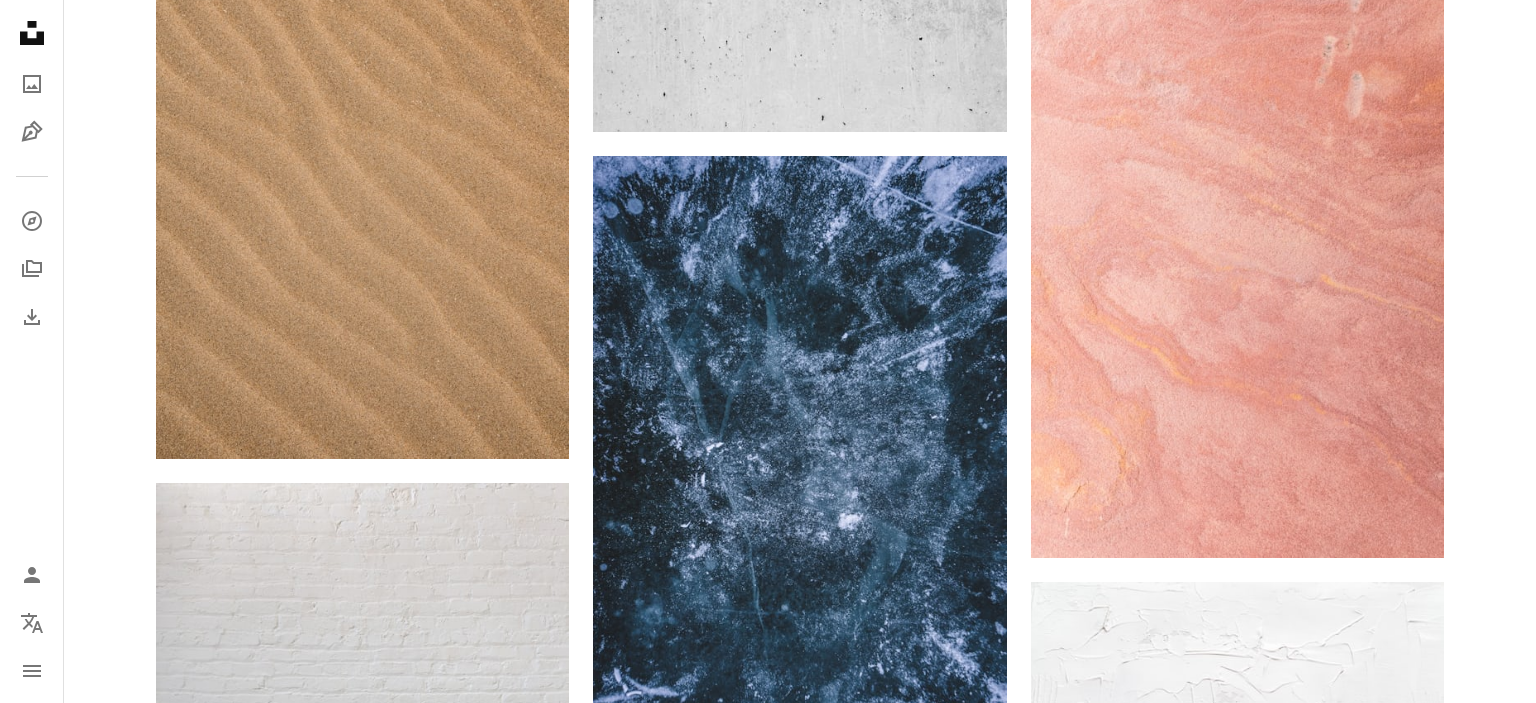 click on "An X shape Premium, ready to use images. Get unlimited access. A plus sign Members-only content added monthly A plus sign Unlimited royalty-free downloads A plus sign Illustrations  New A plus sign Enhanced legal protections yearly 66%  off monthly $12   $4 USD per month * Get  Unsplash+ * When paid annually, billed upfront  $48 Taxes where applicable. Renews automatically. Cancel anytime." at bounding box center (768, 2781) 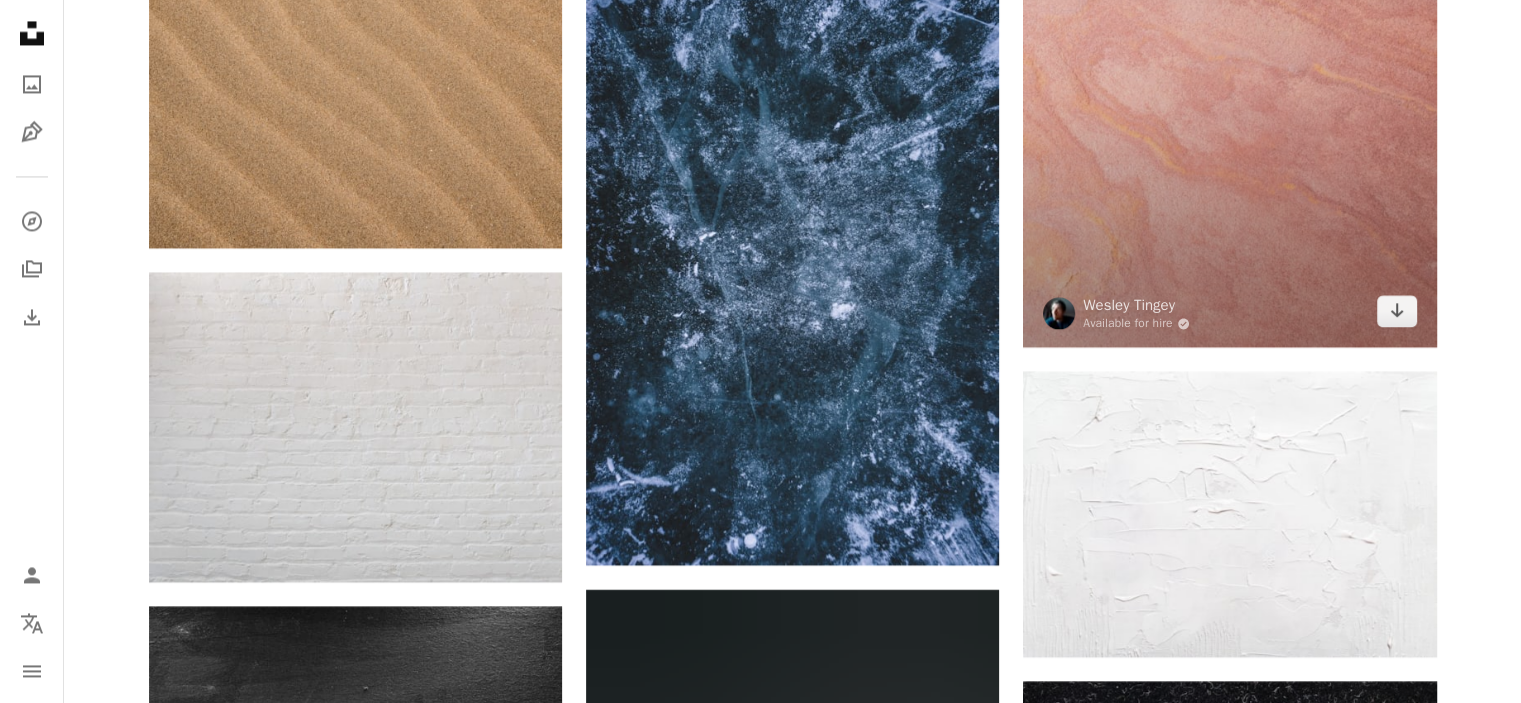 scroll, scrollTop: 3378, scrollLeft: 0, axis: vertical 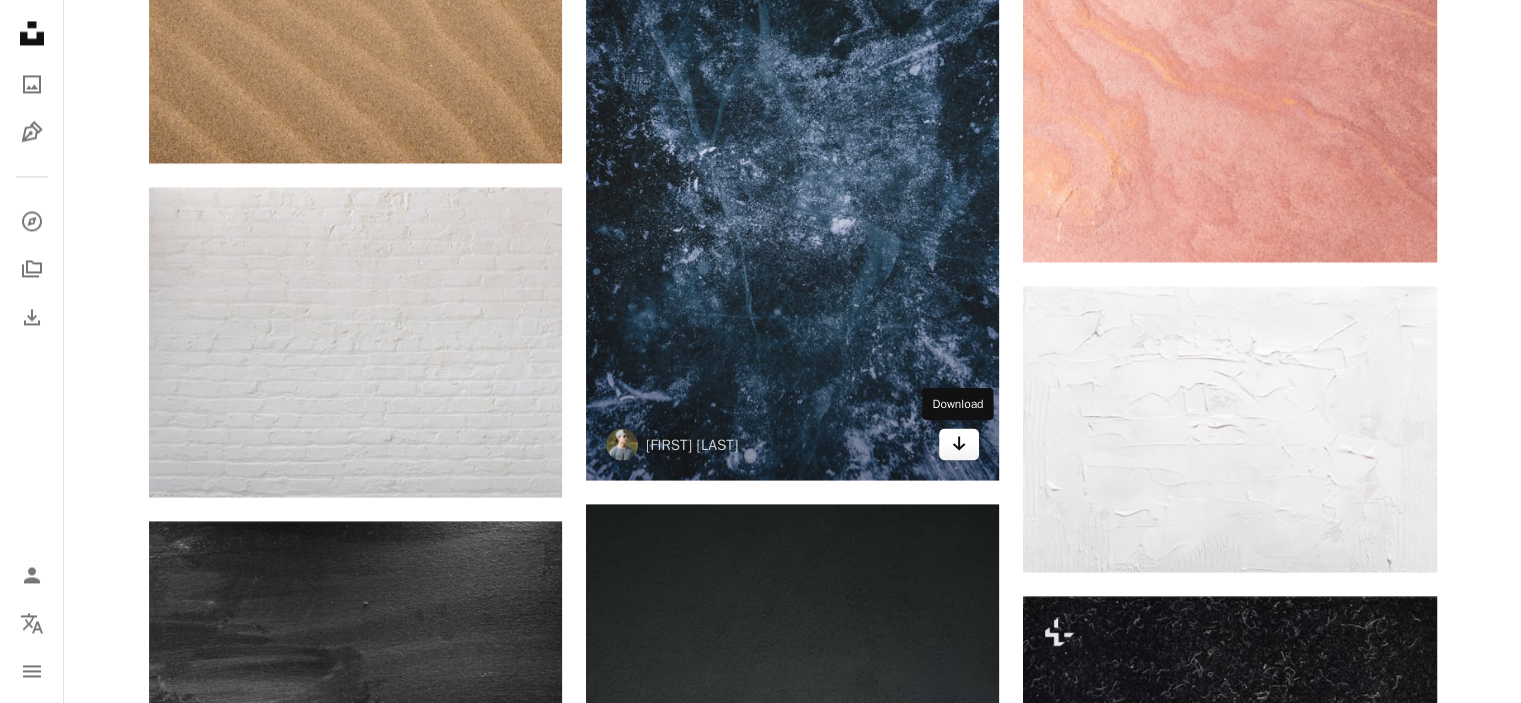 click on "Arrow pointing down" at bounding box center [959, 444] 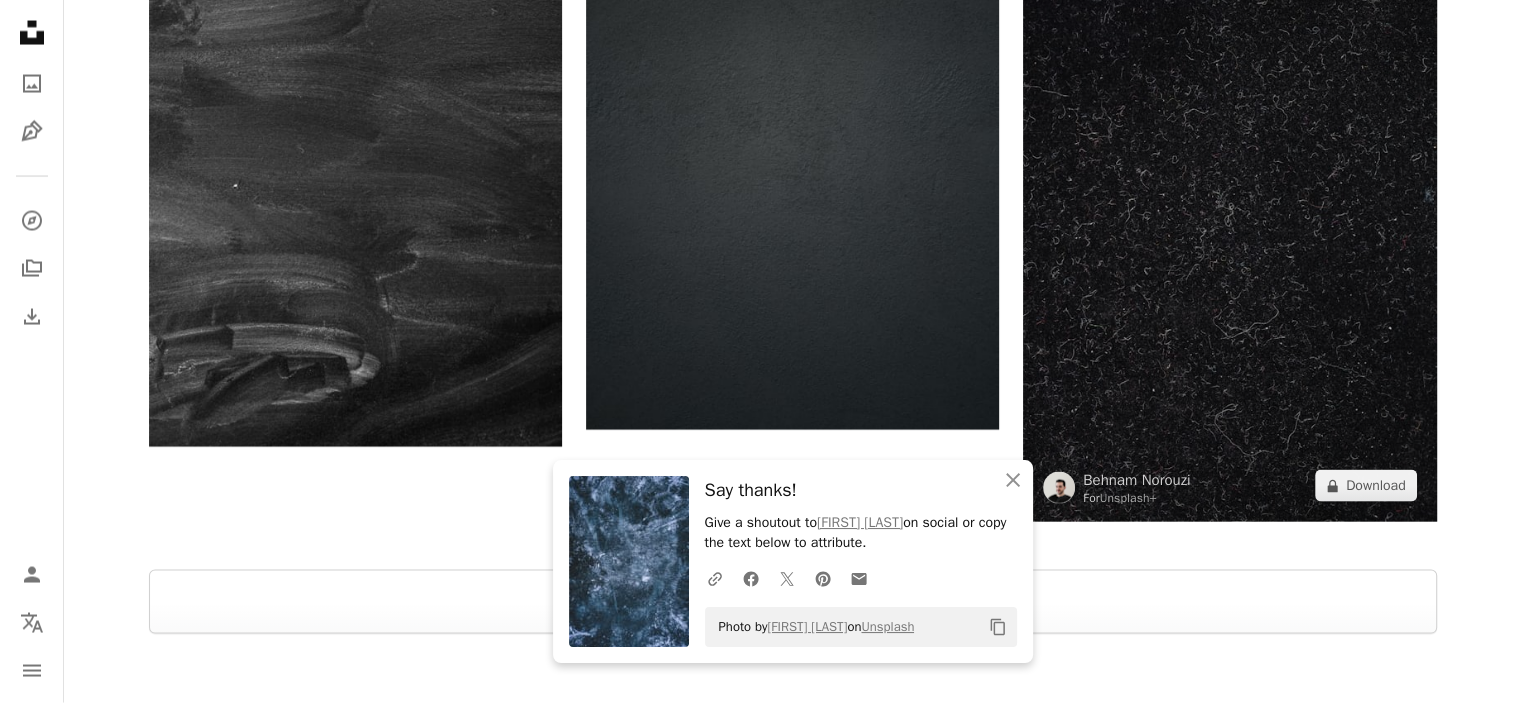 scroll, scrollTop: 4074, scrollLeft: 0, axis: vertical 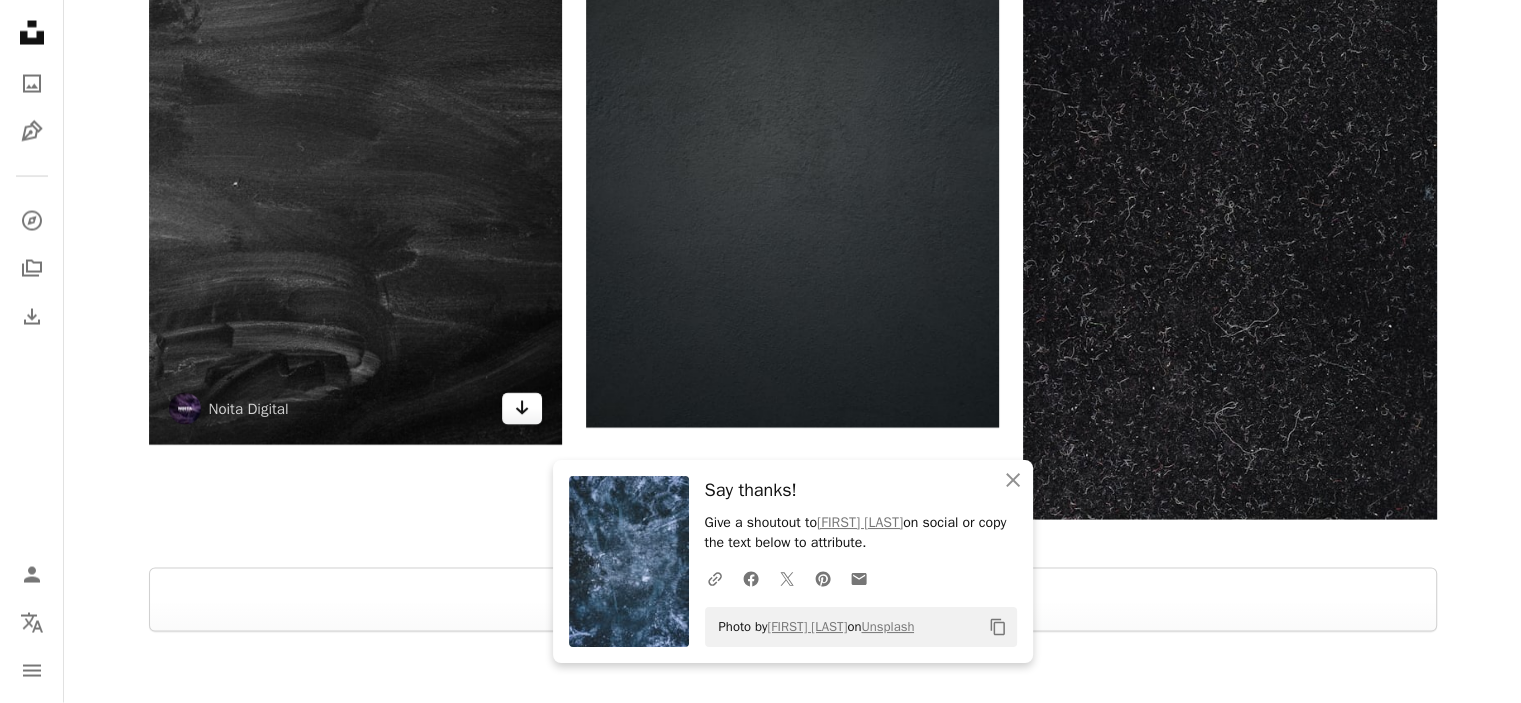 click on "Arrow pointing down" at bounding box center [522, 409] 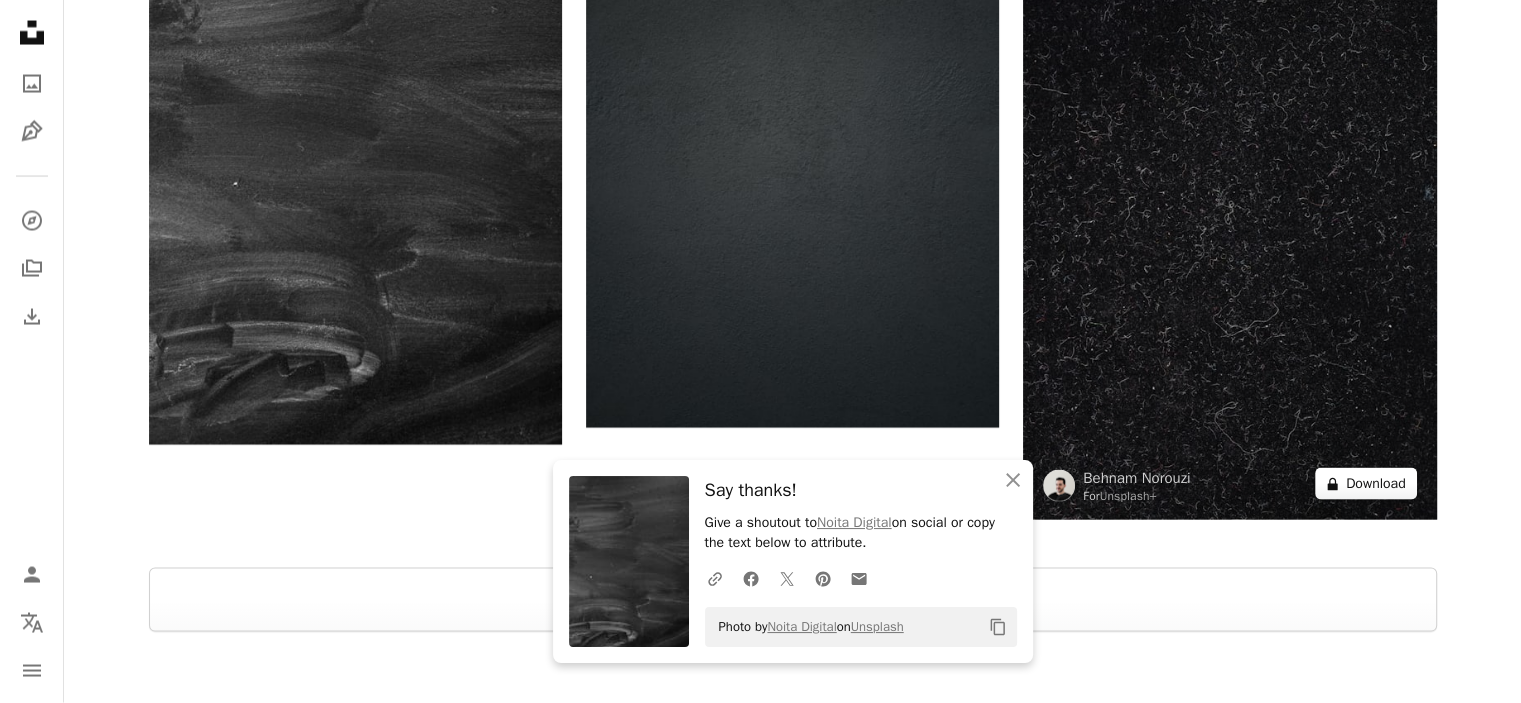 click on "A lock Download" at bounding box center (1366, 484) 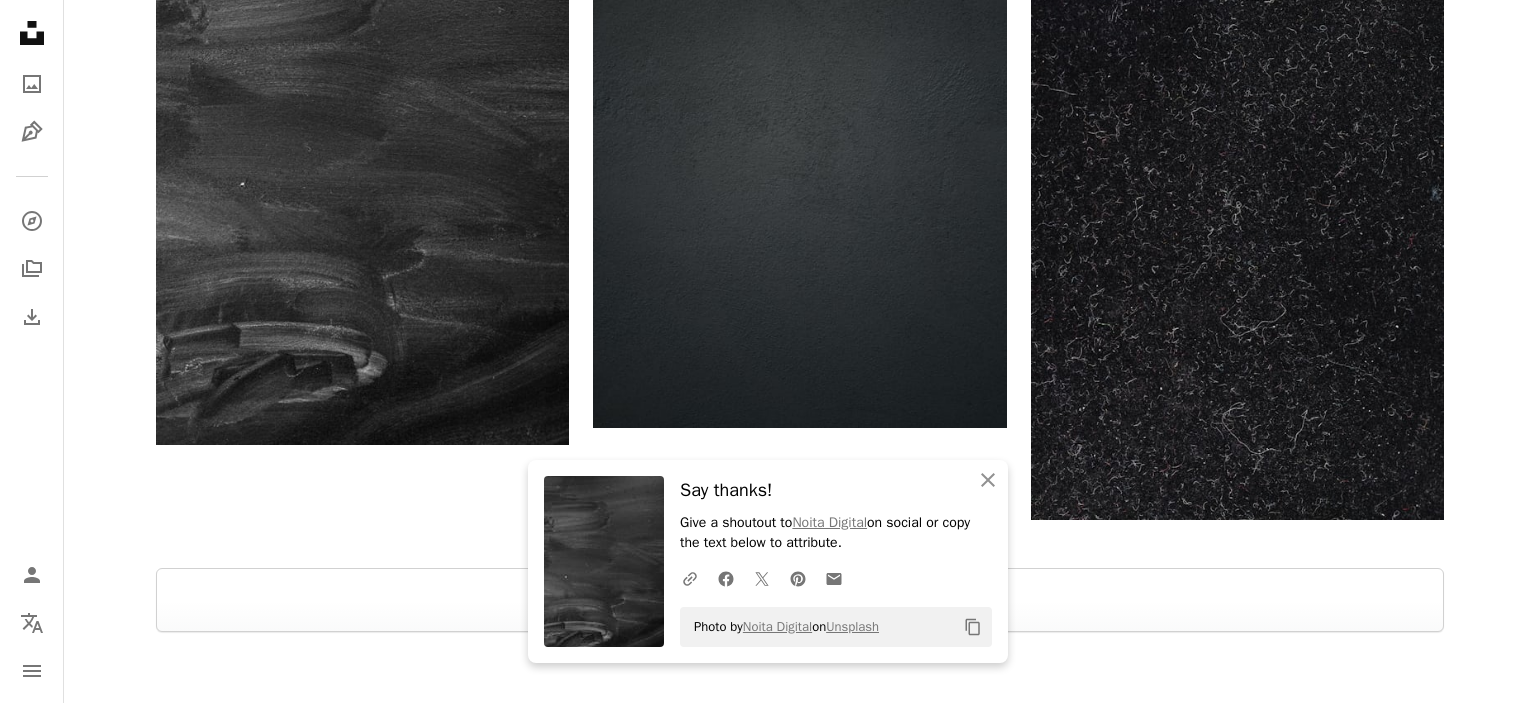 click on "An X shape An X shape Close Say thanks! Give a shoutout to  [COMPANY]  on social or copy the text below to attribute. A URL sharing icon (chains) Facebook icon X (formerly Twitter) icon Pinterest icon An envelope Photo by  [COMPANY]  on  Unsplash
Copy content Premium, ready to use images. Get unlimited access. A plus sign Members-only content added monthly A plus sign Unlimited royalty-free downloads A plus sign Illustrations  New A plus sign Enhanced legal protections yearly 66%  off monthly $12   $4 USD per month * Get  Unsplash+ * When paid annually, billed upfront  $48 Taxes where applicable. Renews automatically. Cancel anytime." at bounding box center [768, 1789] 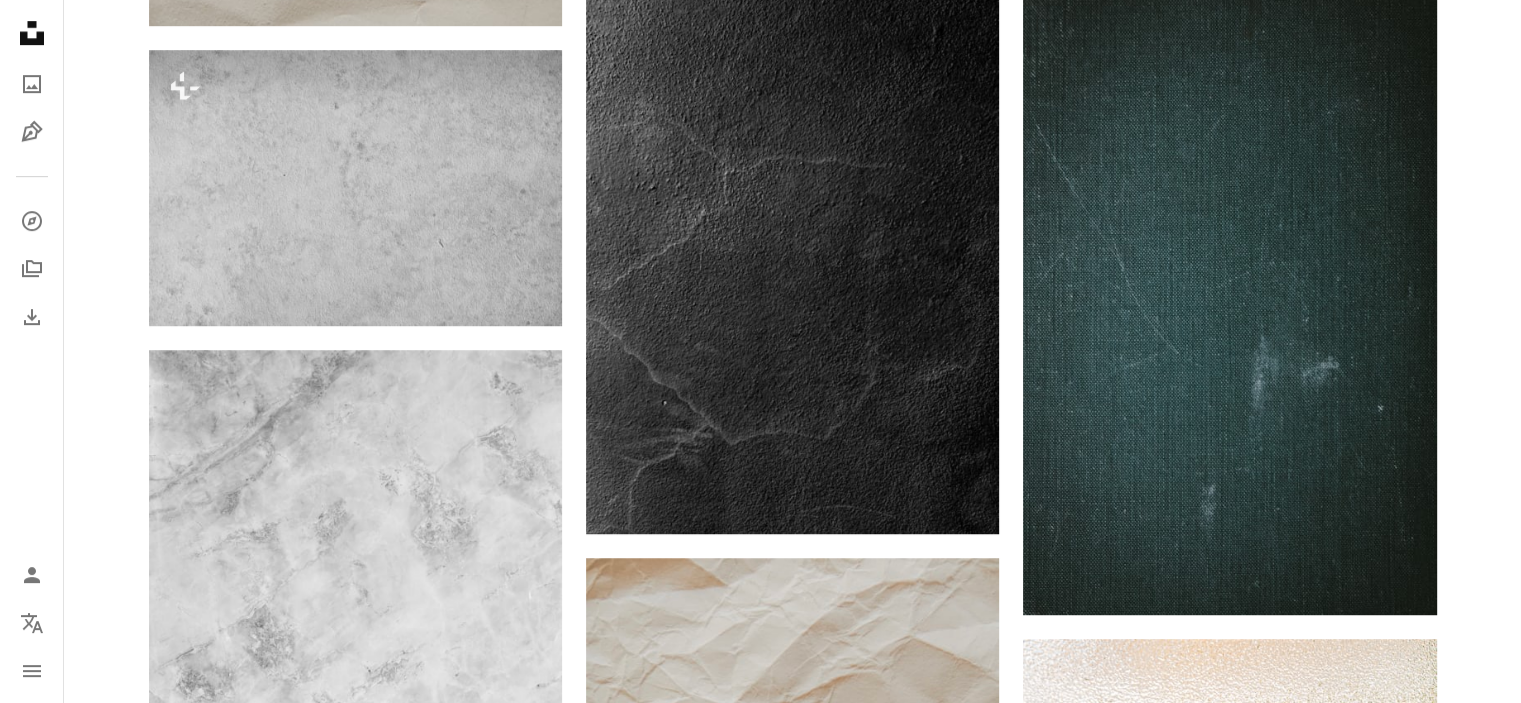 scroll, scrollTop: 0, scrollLeft: 0, axis: both 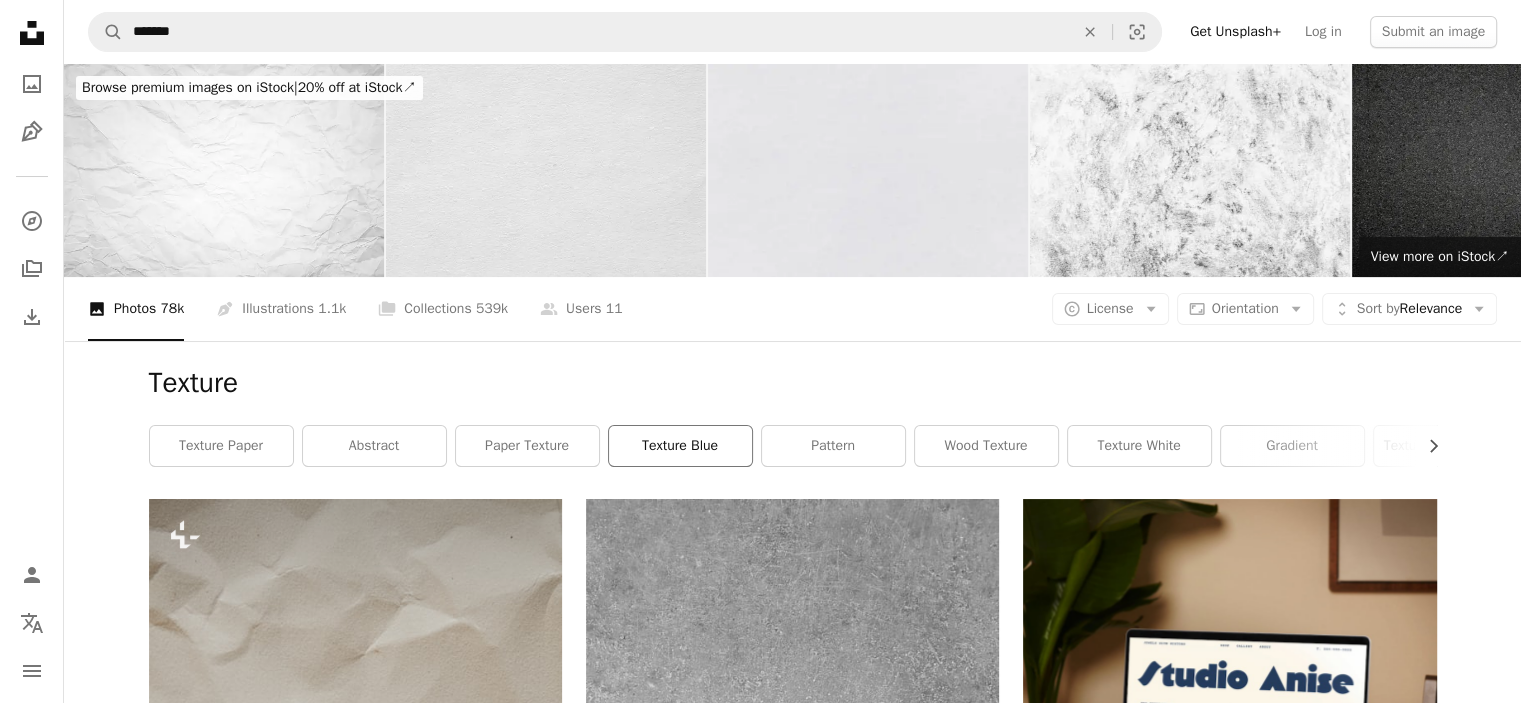 click on "texture blue" at bounding box center [680, 446] 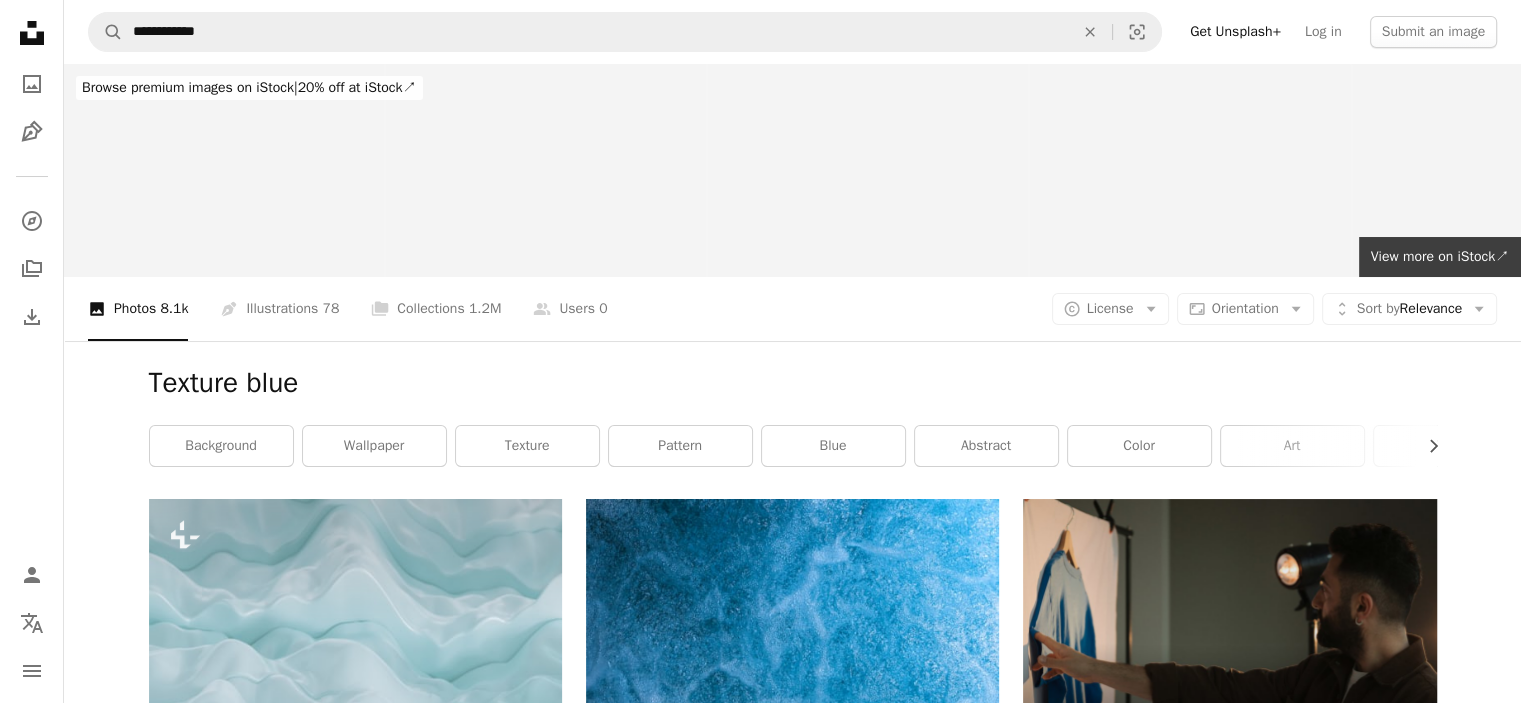 scroll, scrollTop: 648, scrollLeft: 0, axis: vertical 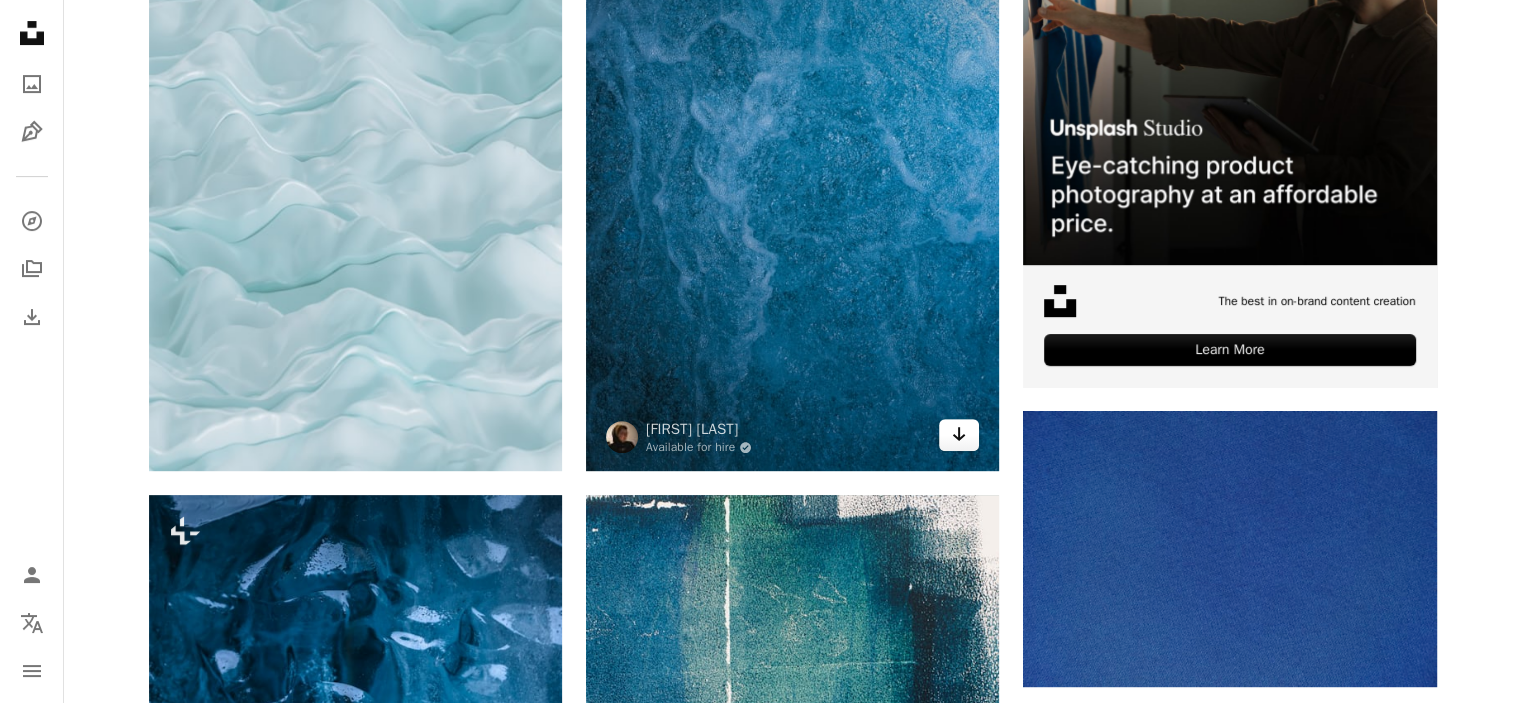 click on "Arrow pointing down" at bounding box center [959, 435] 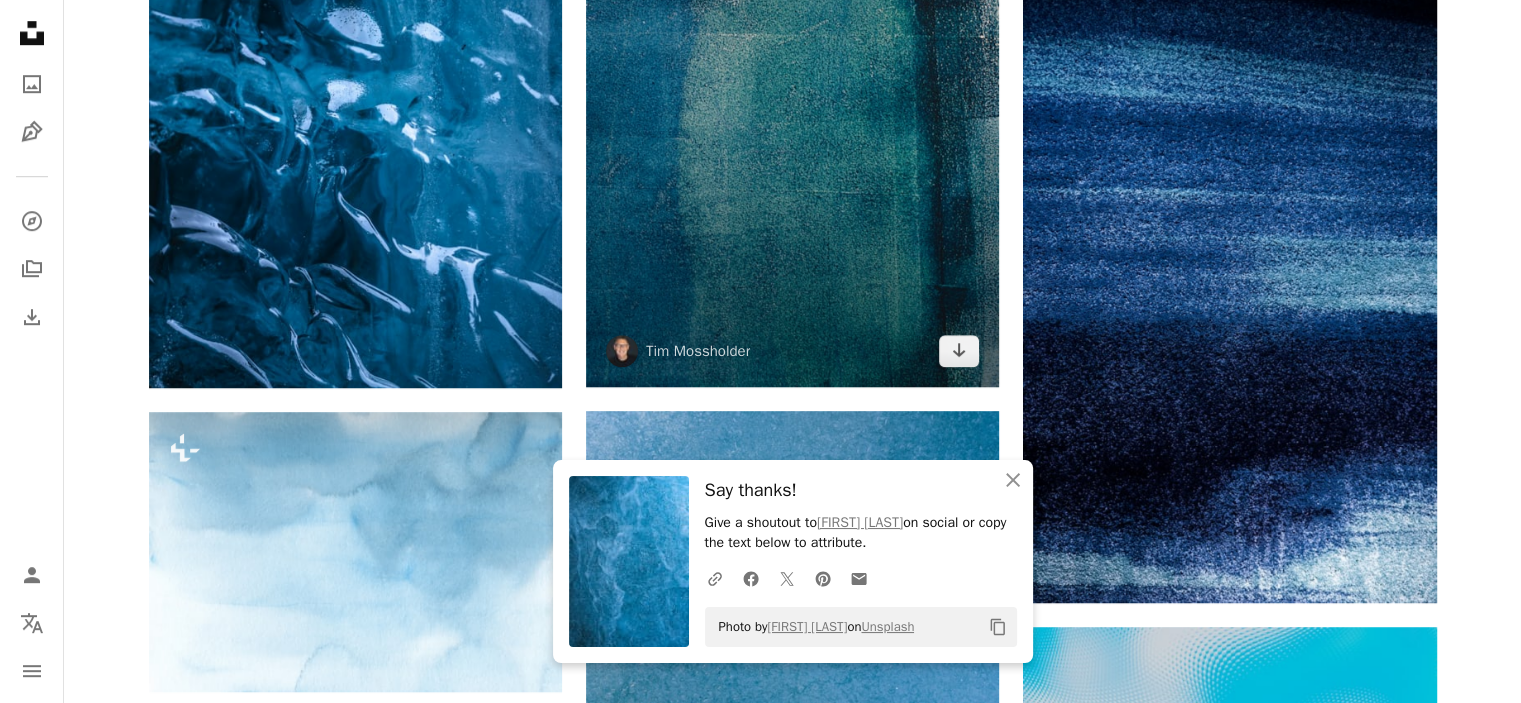 scroll, scrollTop: 1451, scrollLeft: 0, axis: vertical 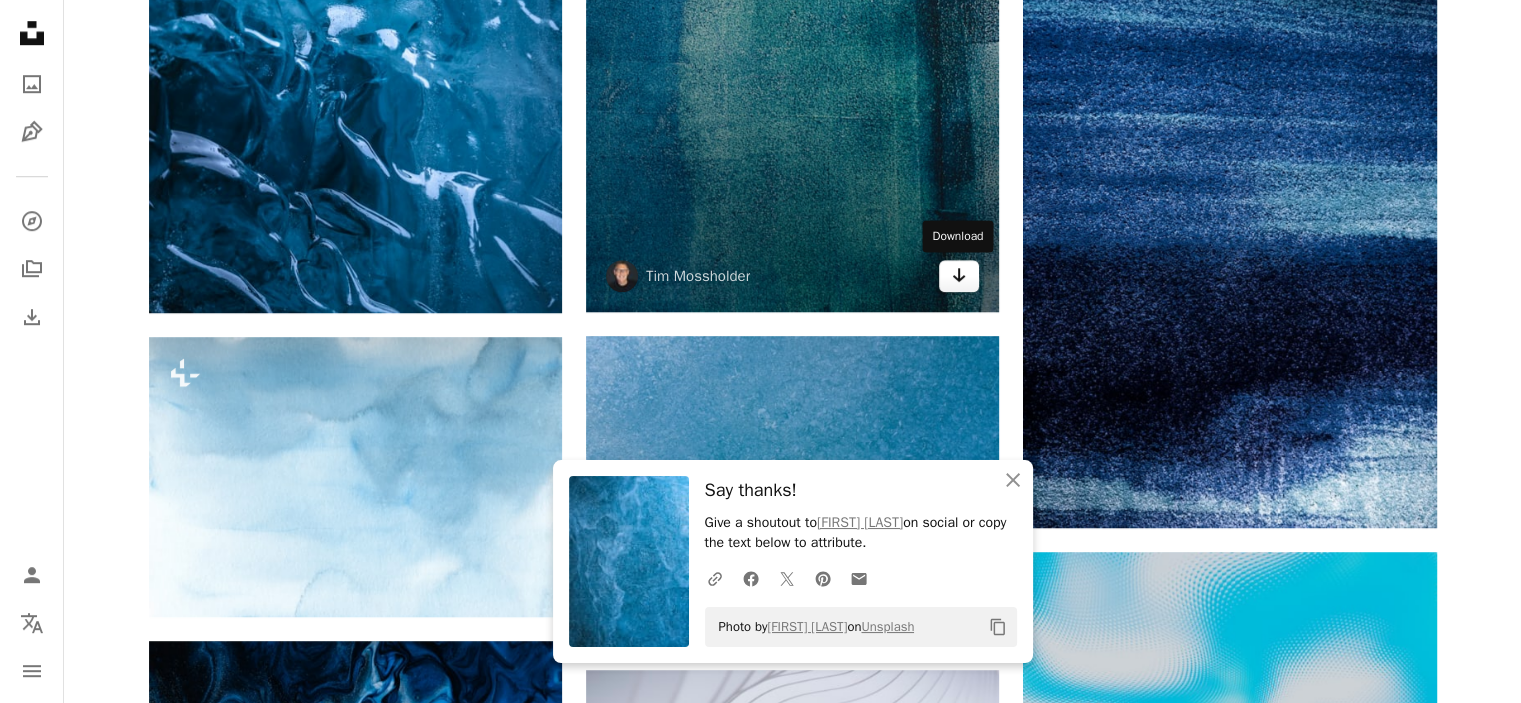 click 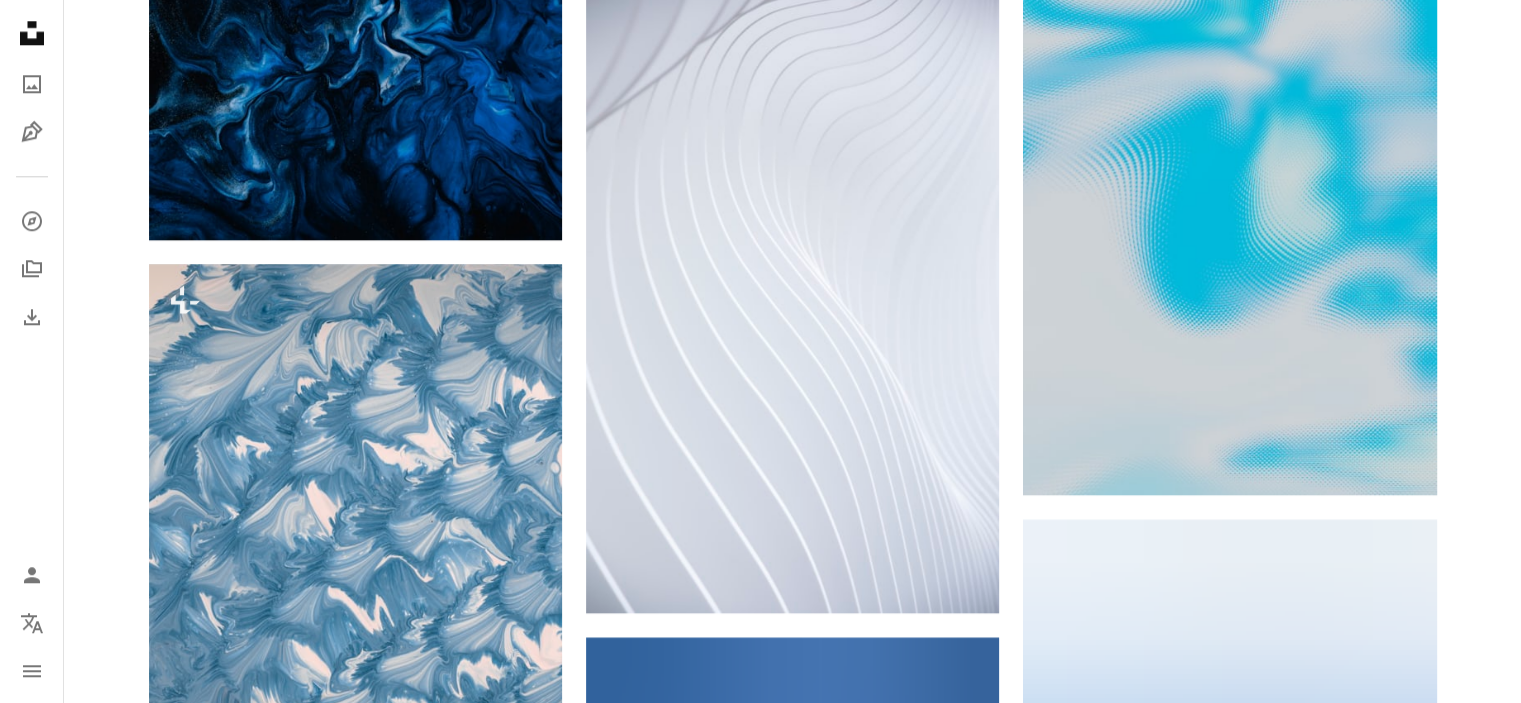scroll, scrollTop: 2139, scrollLeft: 0, axis: vertical 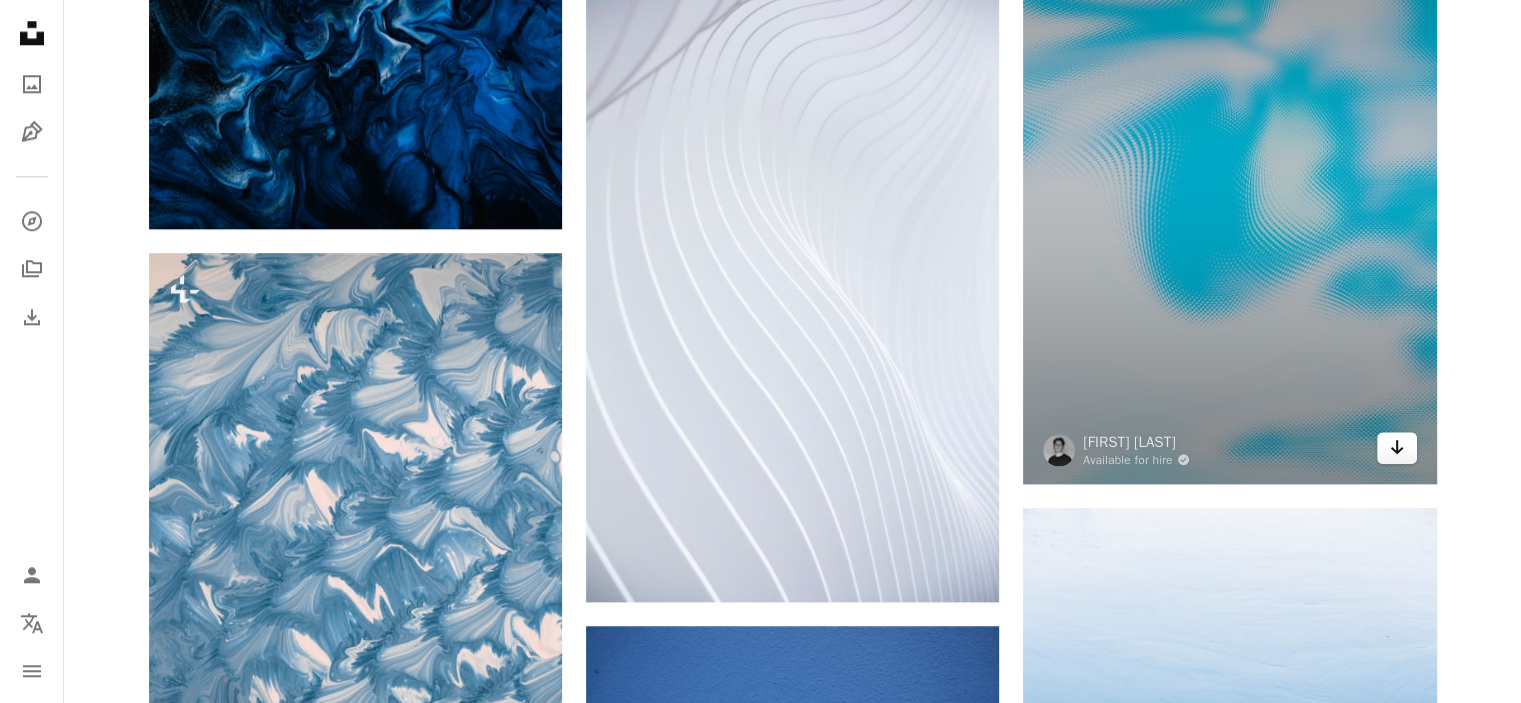 click on "Arrow pointing down" 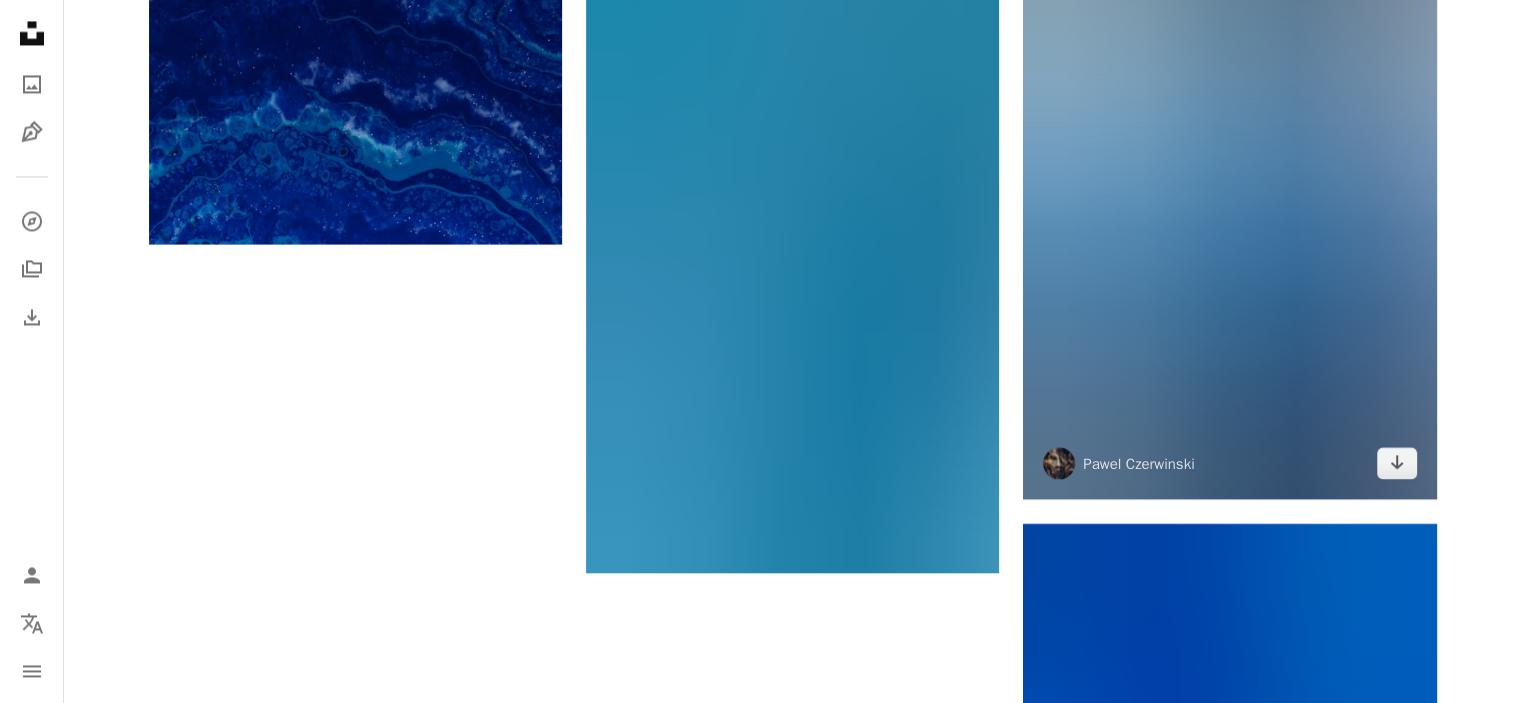 scroll, scrollTop: 3414, scrollLeft: 0, axis: vertical 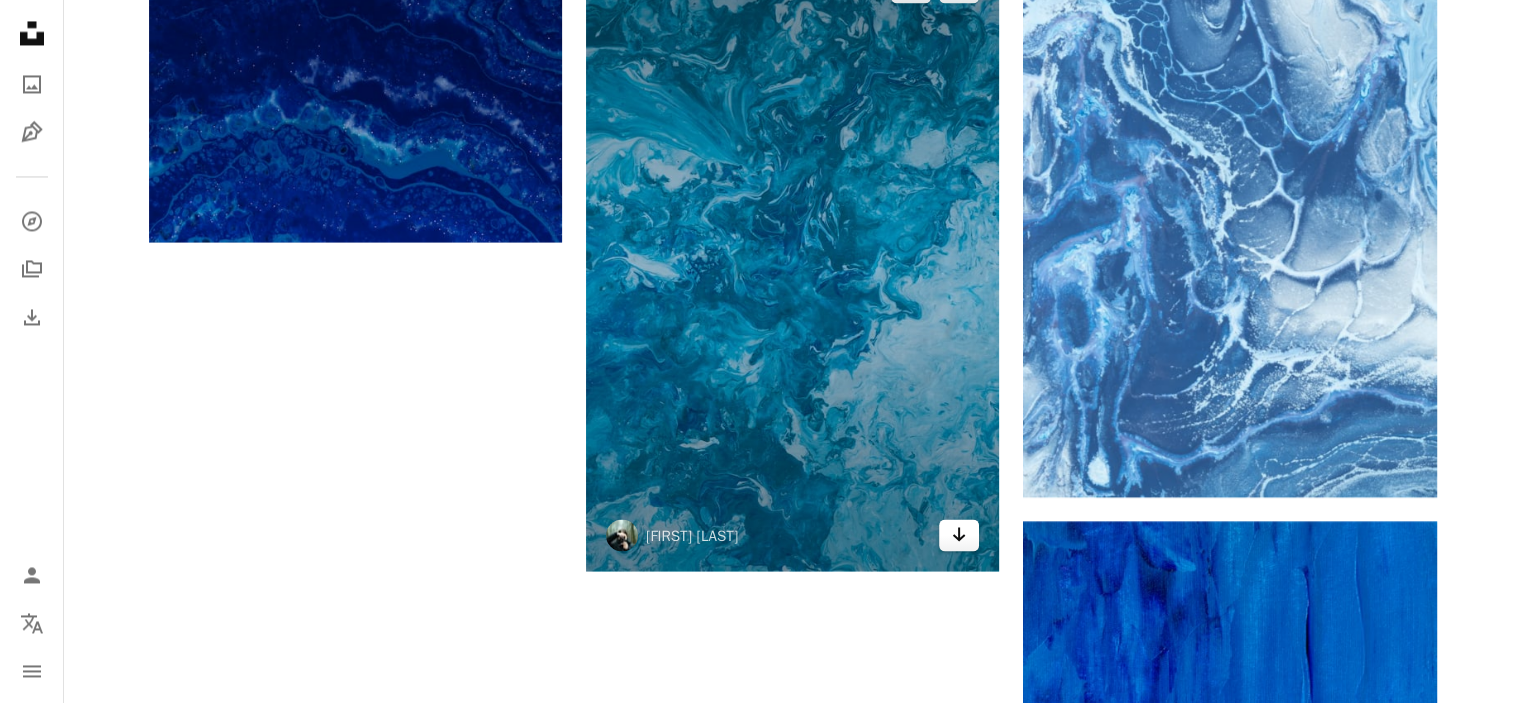 click on "Arrow pointing down" at bounding box center [959, 535] 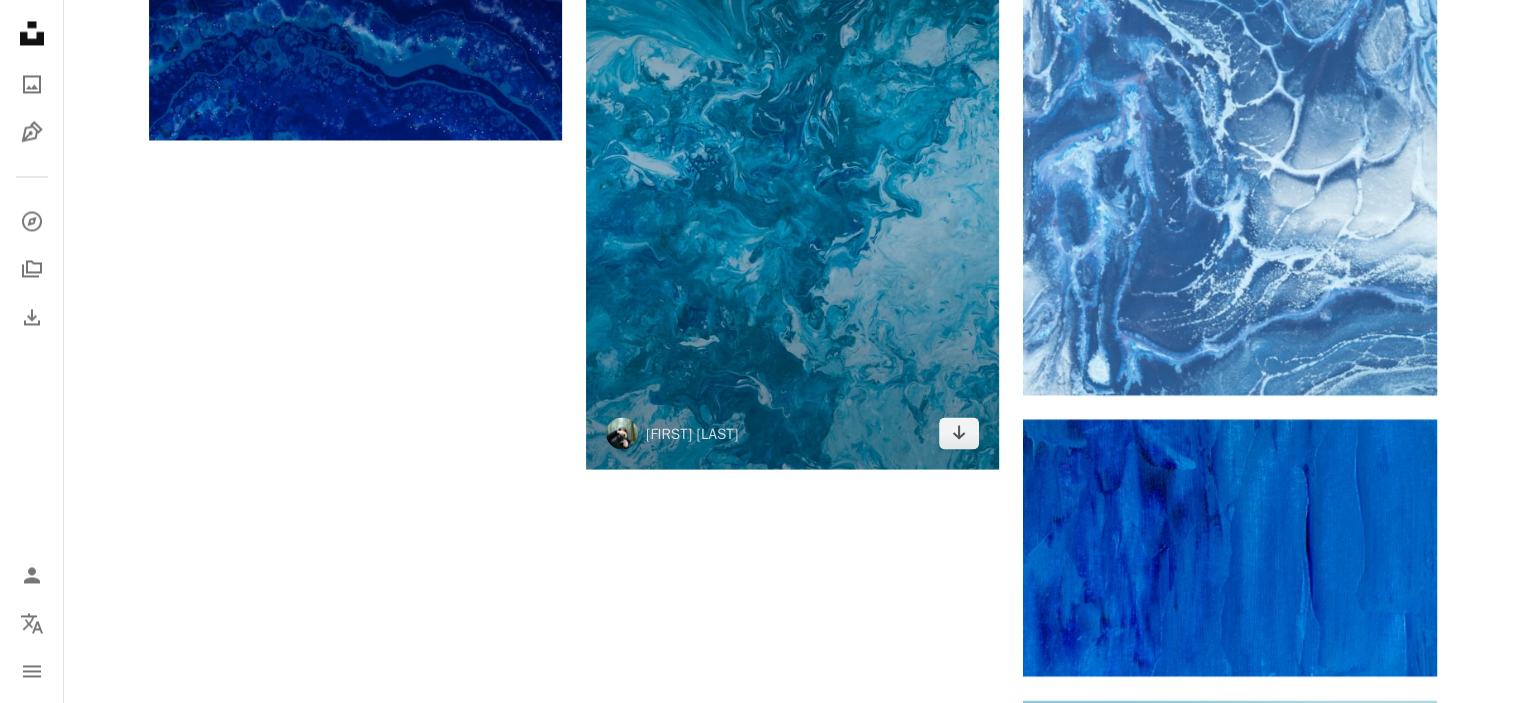 scroll, scrollTop: 3517, scrollLeft: 0, axis: vertical 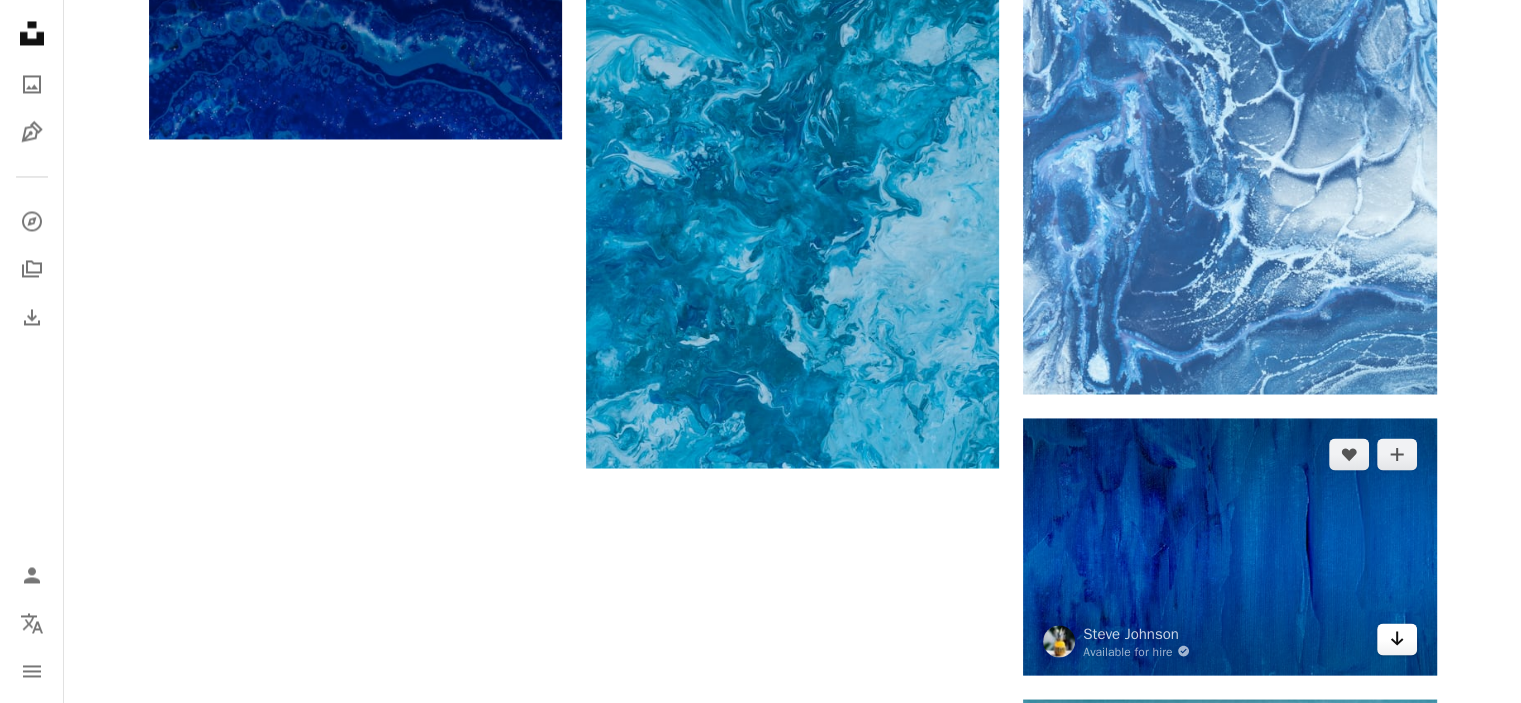 click on "Arrow pointing down" 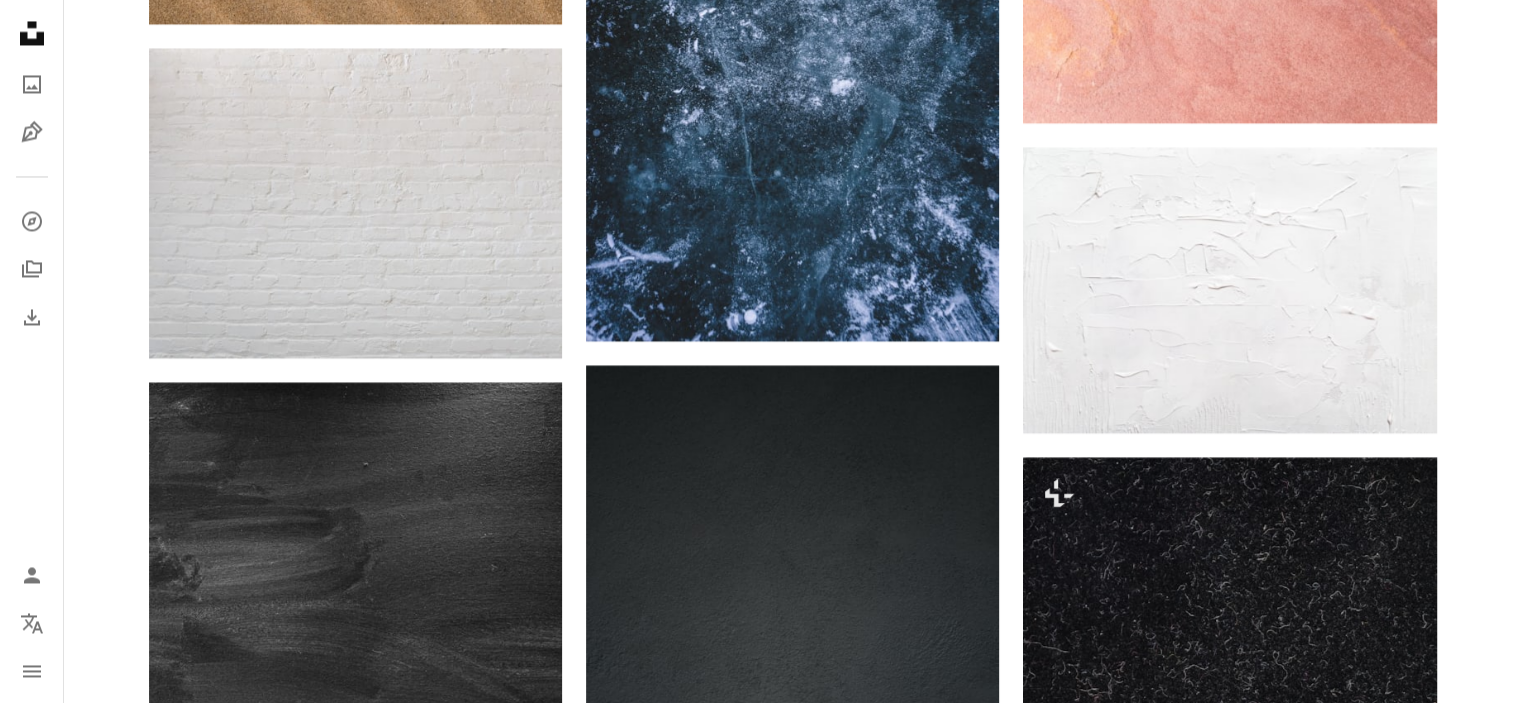 scroll, scrollTop: 0, scrollLeft: 0, axis: both 